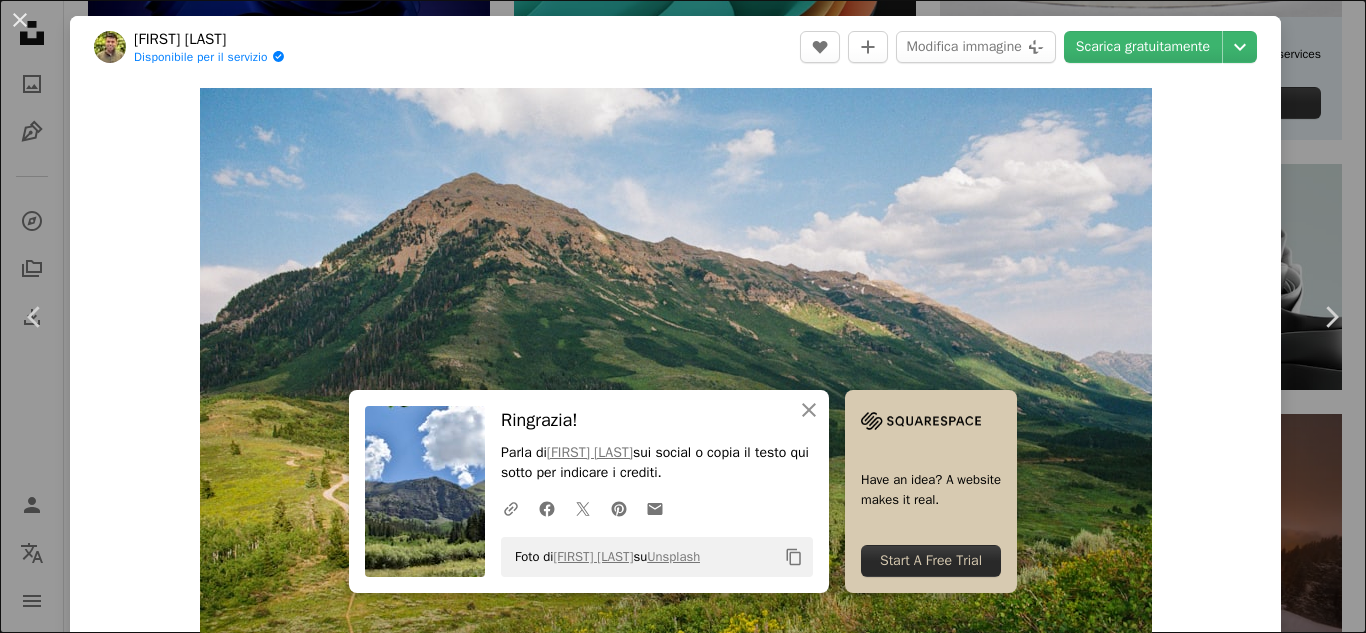 scroll, scrollTop: 884, scrollLeft: 0, axis: vertical 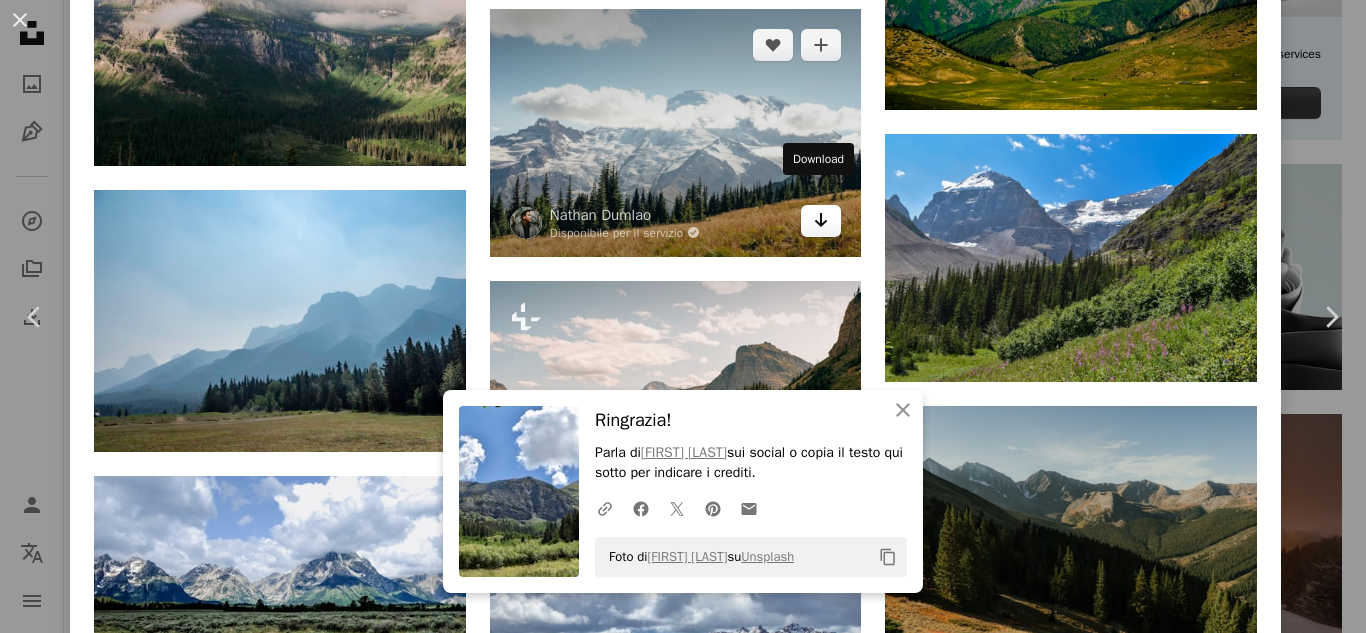 click on "Arrow pointing down" 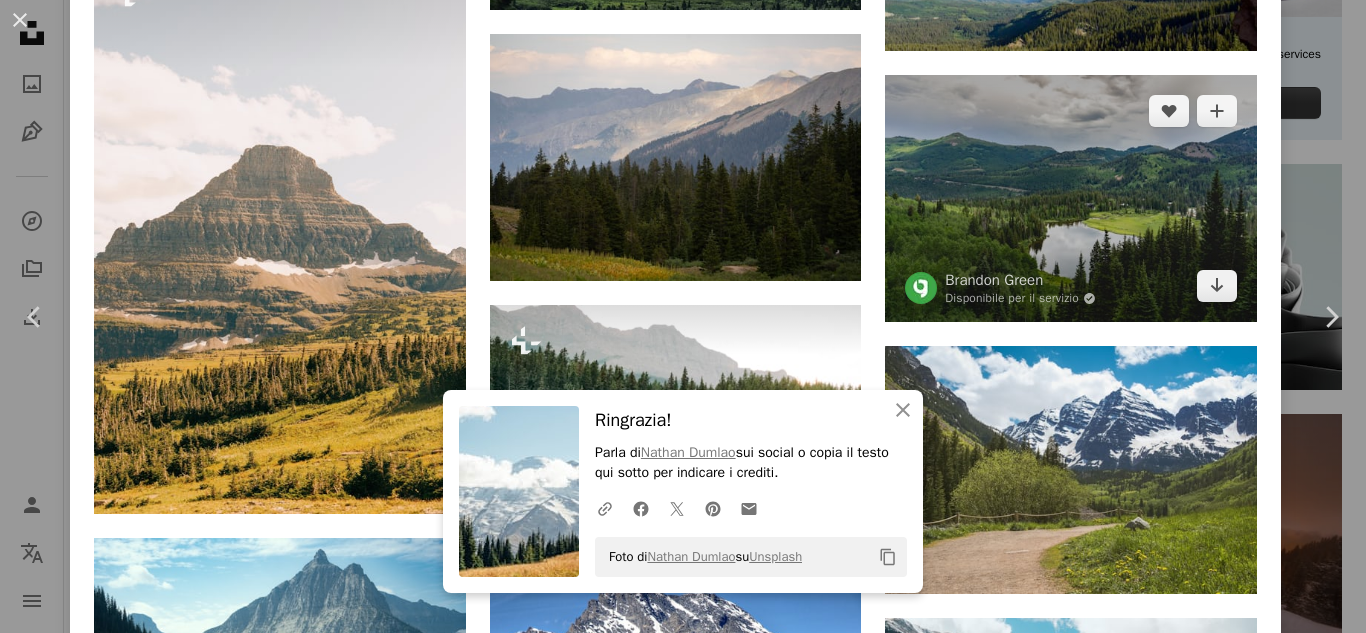 scroll, scrollTop: 18633, scrollLeft: 0, axis: vertical 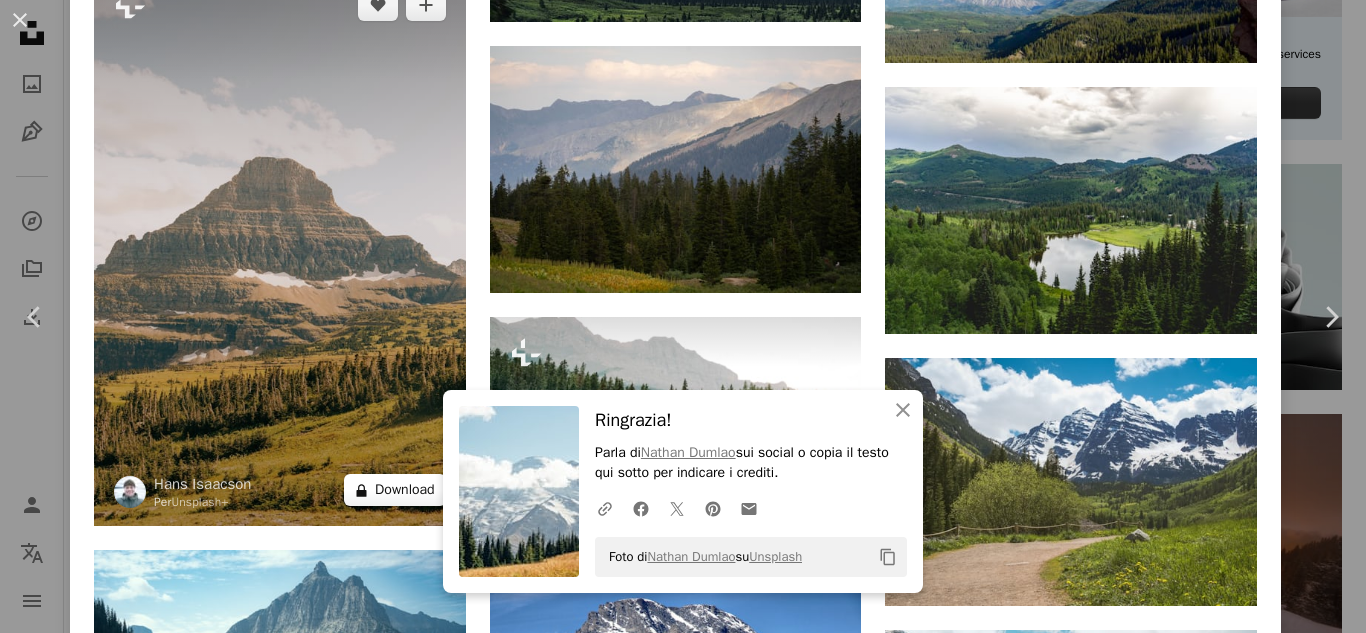 click on "A lock   Download" at bounding box center (395, 490) 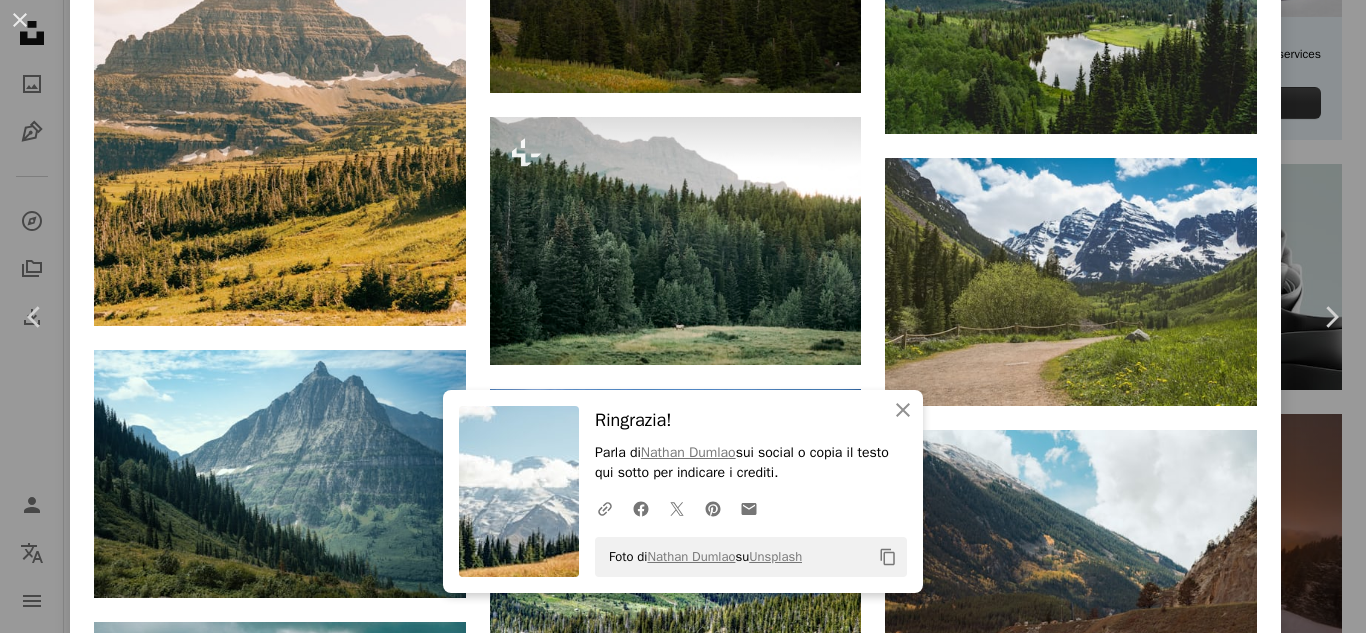 scroll, scrollTop: 18933, scrollLeft: 0, axis: vertical 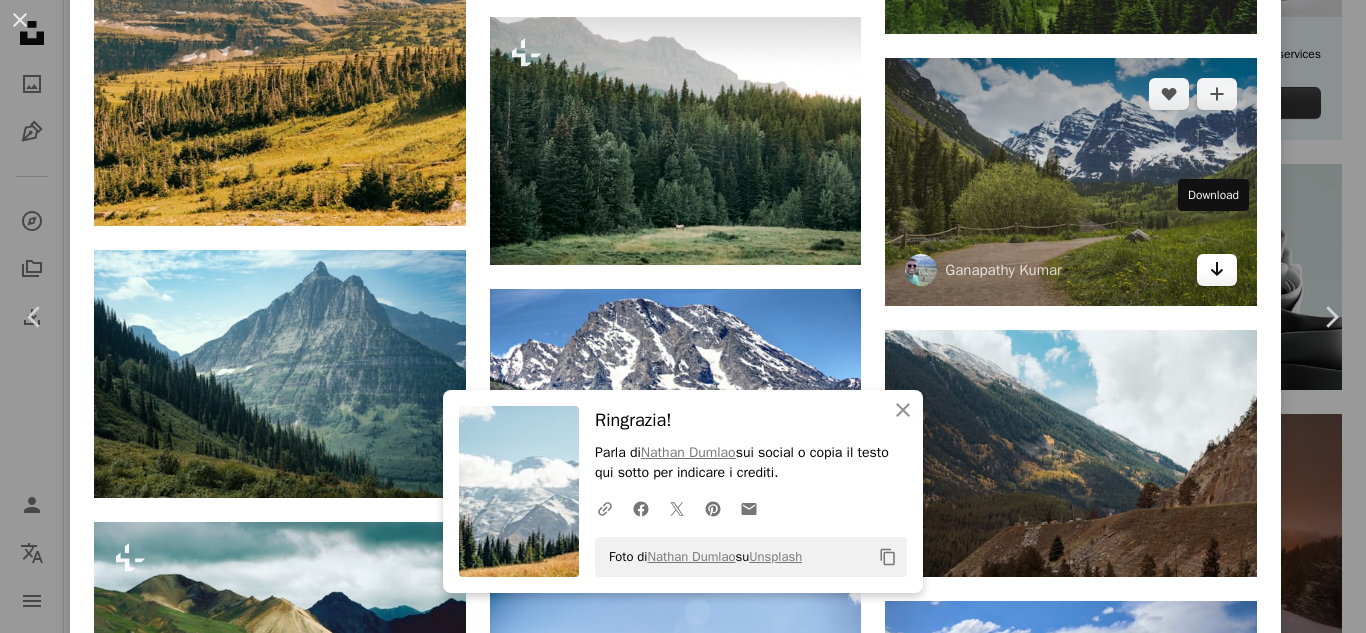 click 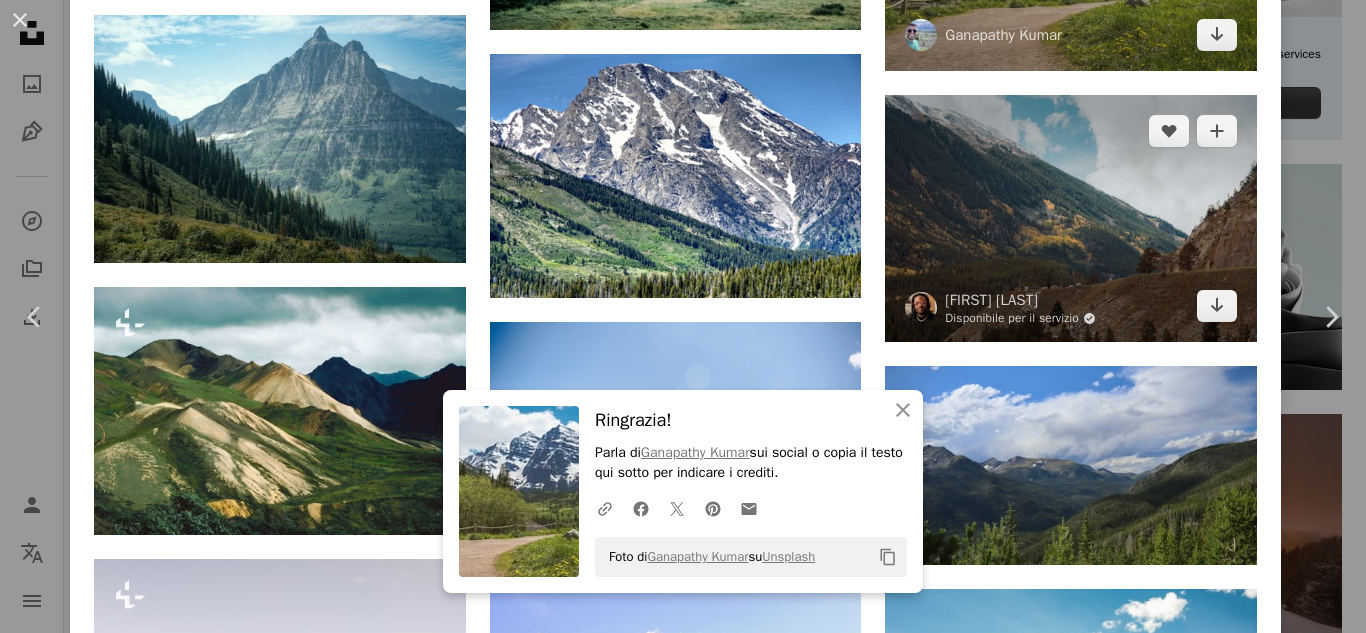 scroll, scrollTop: 19133, scrollLeft: 0, axis: vertical 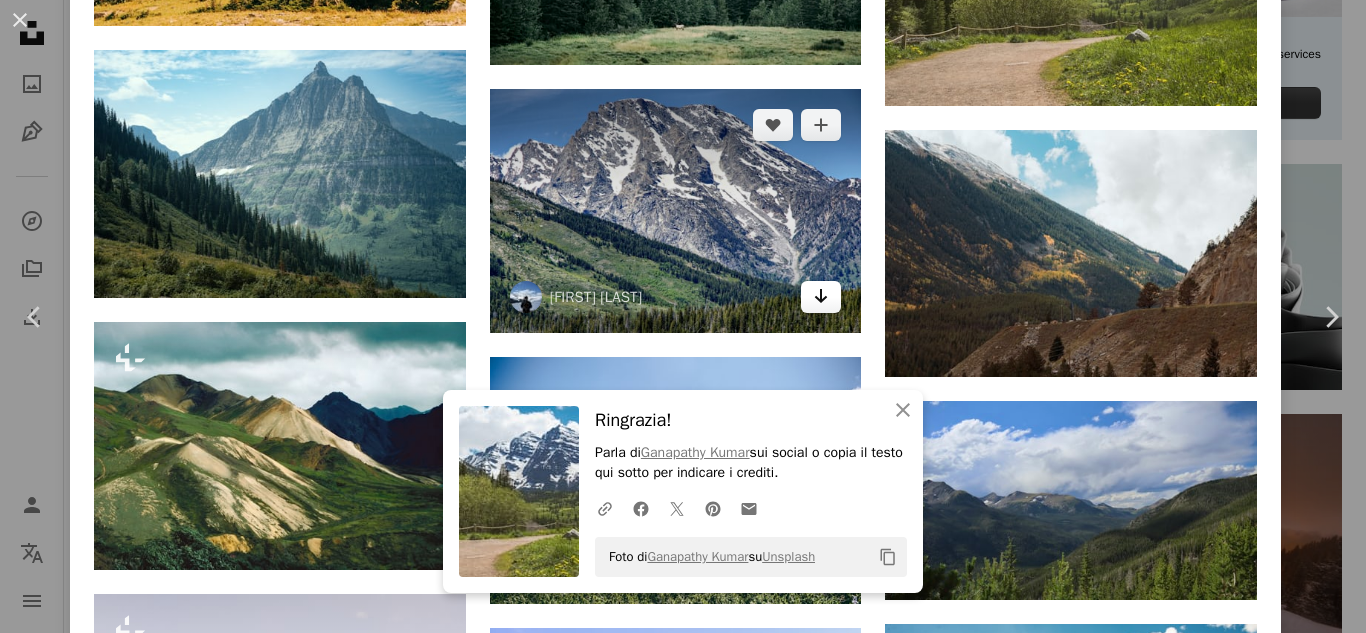 click on "Arrow pointing down" at bounding box center (821, 297) 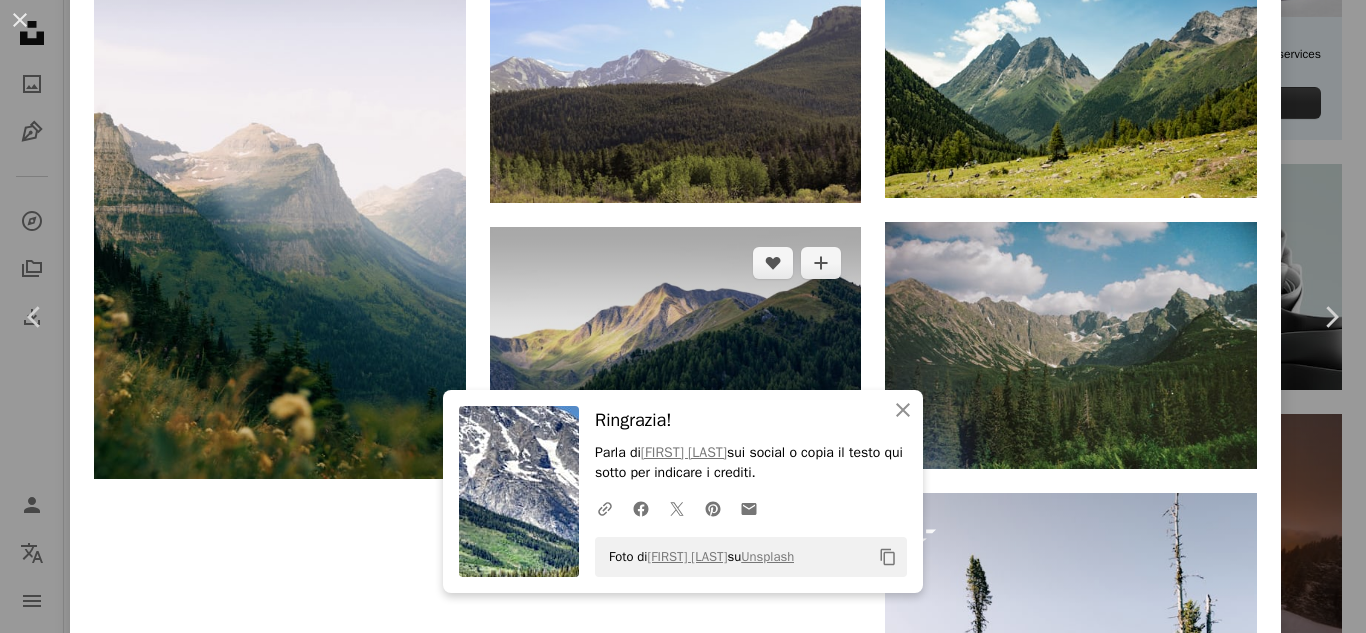scroll, scrollTop: 19833, scrollLeft: 0, axis: vertical 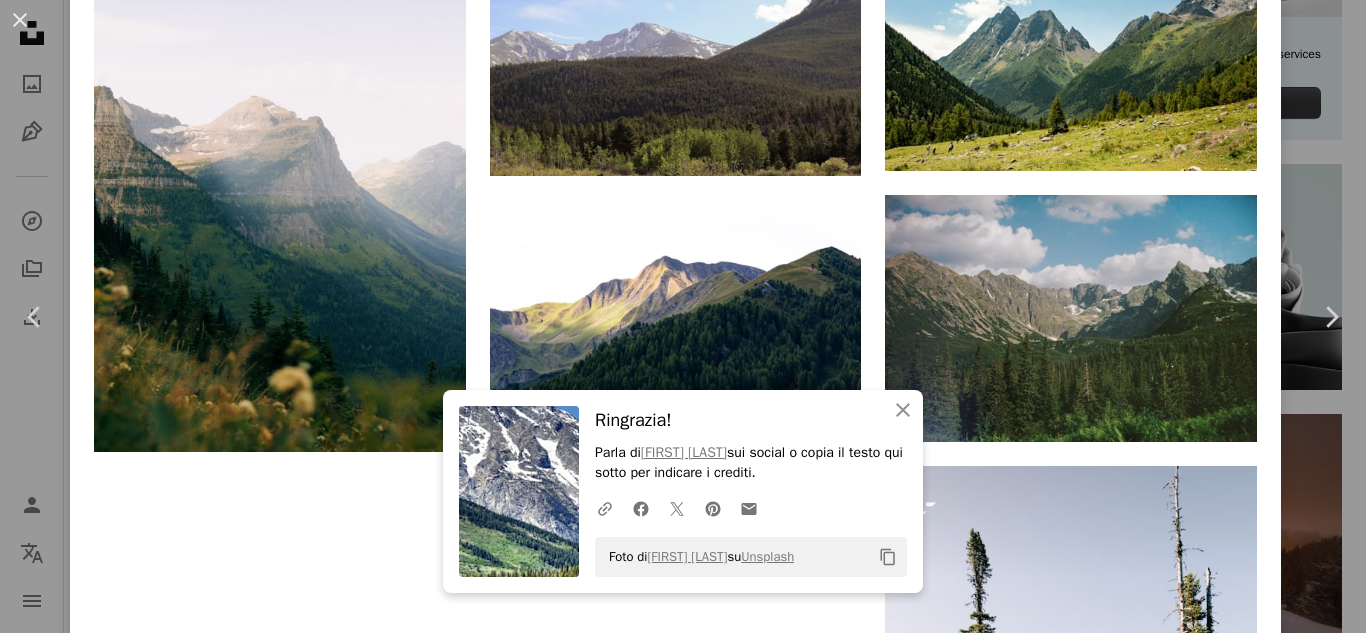 click on "A heart A plus sign [FIRST] [LAST] Disponibile per il servizio A checkmark inside of a circle Arrow pointing down A heart A plus sign [FIRST] [LAST] Per  Unsplash+ A lock   Download A heart A plus sign [FIRST] [LAST] Disponibile per il servizio A checkmark inside of a circle Arrow pointing down A heart A plus sign [FIRST] [LAST] Arrow pointing down A heart A plus sign [FIRST] [LAST] Arrow pointing down Plus sign for Unsplash+ A heart A plus sign [FIRST] [LAST] Per  Unsplash+ A lock   Download A heart A plus sign [FIRST] [LAST] Disponibile per il servizio A checkmark inside of a circle Arrow pointing down A heart A plus sign [FIRST] [LAST] Arrow pointing down A heart A plus sign [FIRST] [LAST] Arrow pointing down A heart A plus sign [FIRST] [LAST] Arrow pointing down A heart A plus sign [FIRST] [LAST] Arrow pointing down" at bounding box center (1071, -8705) 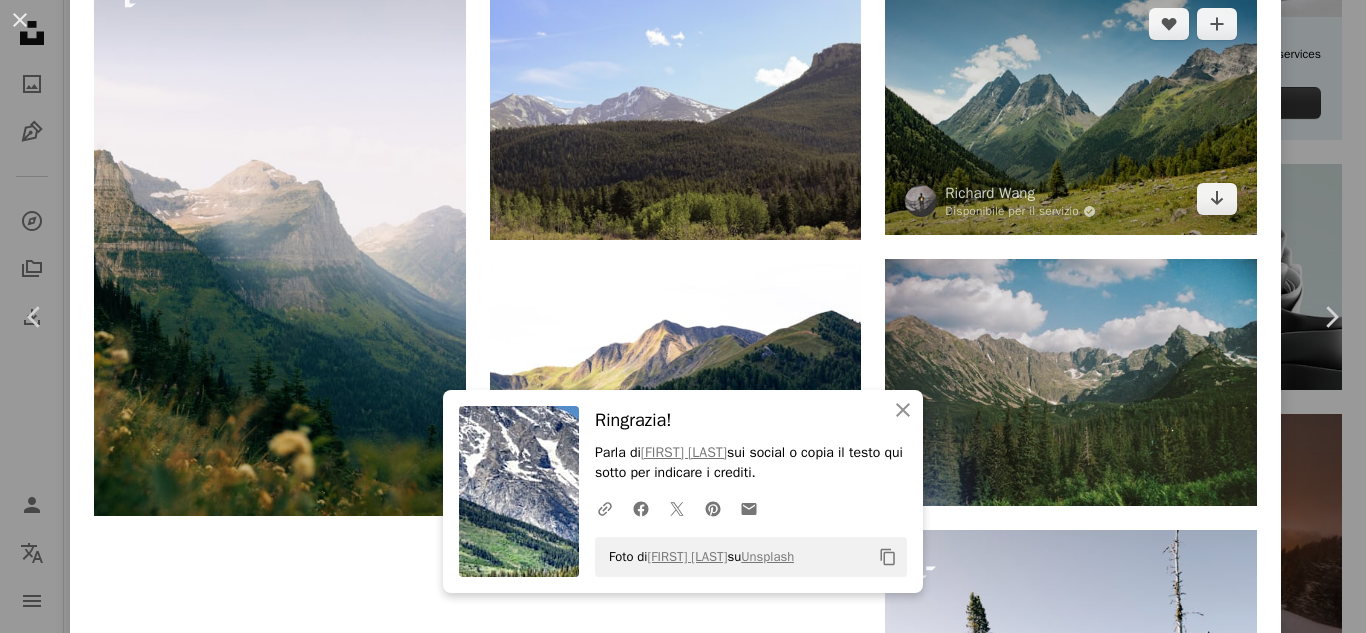 scroll, scrollTop: 19733, scrollLeft: 0, axis: vertical 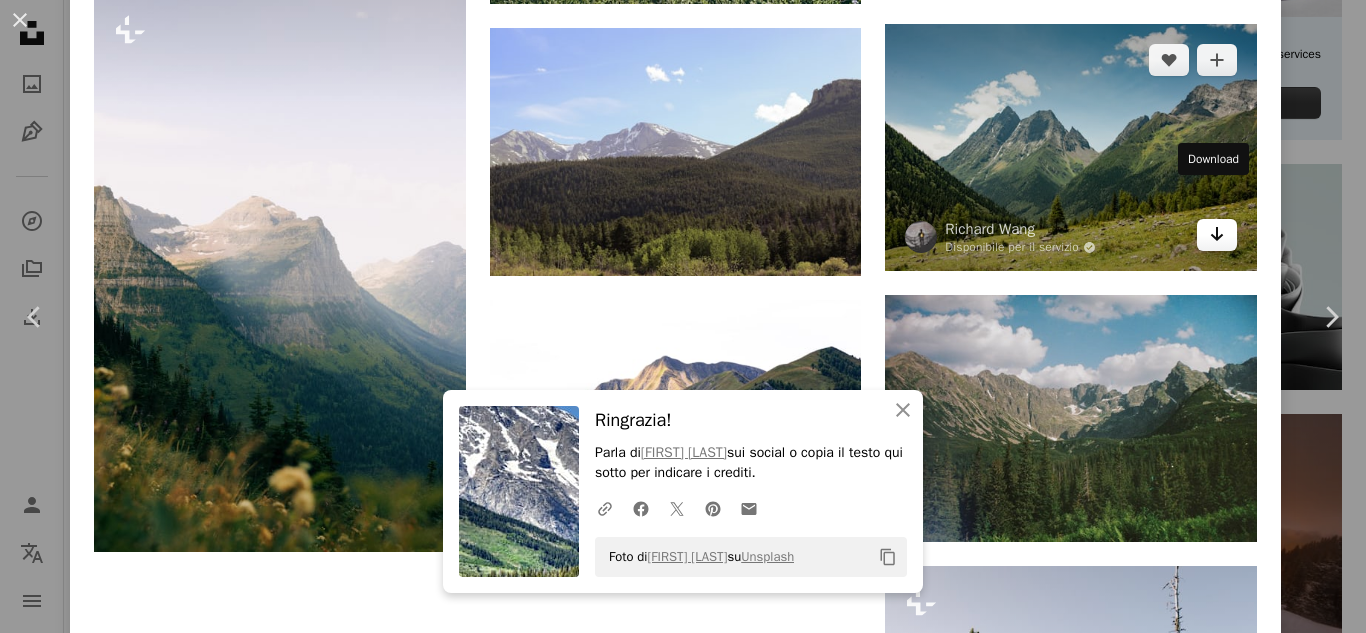 click 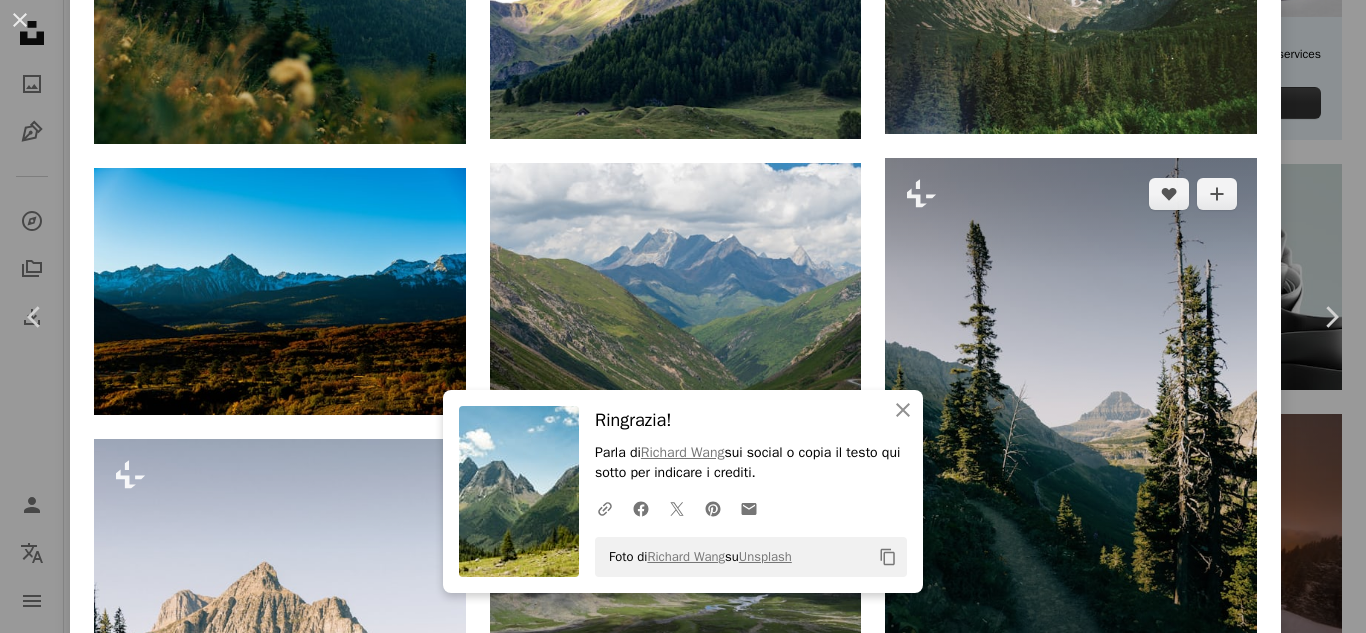 scroll, scrollTop: 20366, scrollLeft: 0, axis: vertical 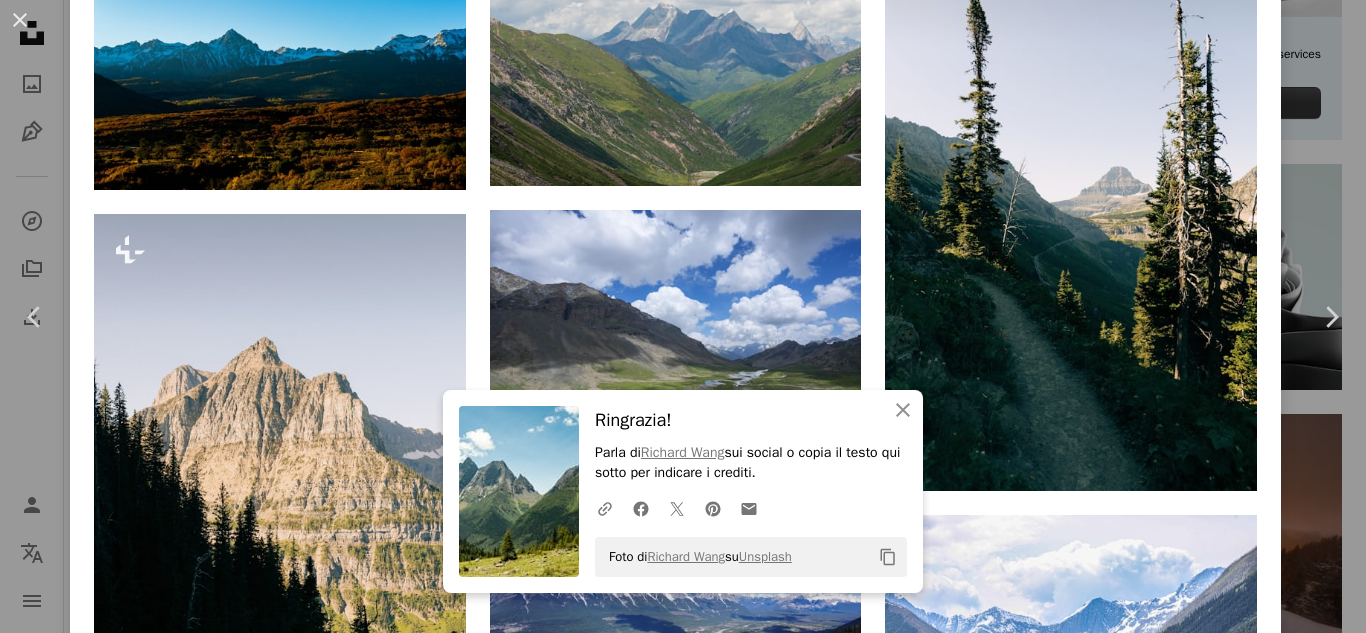 click on "A heart A plus sign [FIRST] [LAST] Disponibile per il servizio A checkmark inside of a circle Arrow pointing down Plus sign for Unsplash+ A heart A plus sign [FIRST] [LAST] Per  Unsplash+ A lock   Download A heart A plus sign [FIRST] [LAST] Arrow pointing down A heart A plus sign [FIRST] [LAST] Disponibile per il servizio A checkmark inside of a circle Arrow pointing down A heart A plus sign [FIRST] [LAST] Arrow pointing down Plus sign for Unsplash+ A heart A plus sign [FIRST] [LAST] Per  Unsplash+ A lock   Download A heart A plus sign [FIRST] [LAST] Disponibile per il servizio A checkmark inside of a circle Arrow pointing down A heart A plus sign [FIRST] [LAST] Disponibile per il servizio A checkmark inside of a circle Arrow pointing down A heart A plus sign [FIRST] [LAST] Arrow pointing down Plus sign for Unsplash+ A heart A plus sign [FIRST] [LAST] Per  Unsplash+ A lock   Download A heart A plus sign [FIRST] [LAST] Disponibile per il servizio Arrow pointing down" at bounding box center [675, -8176] 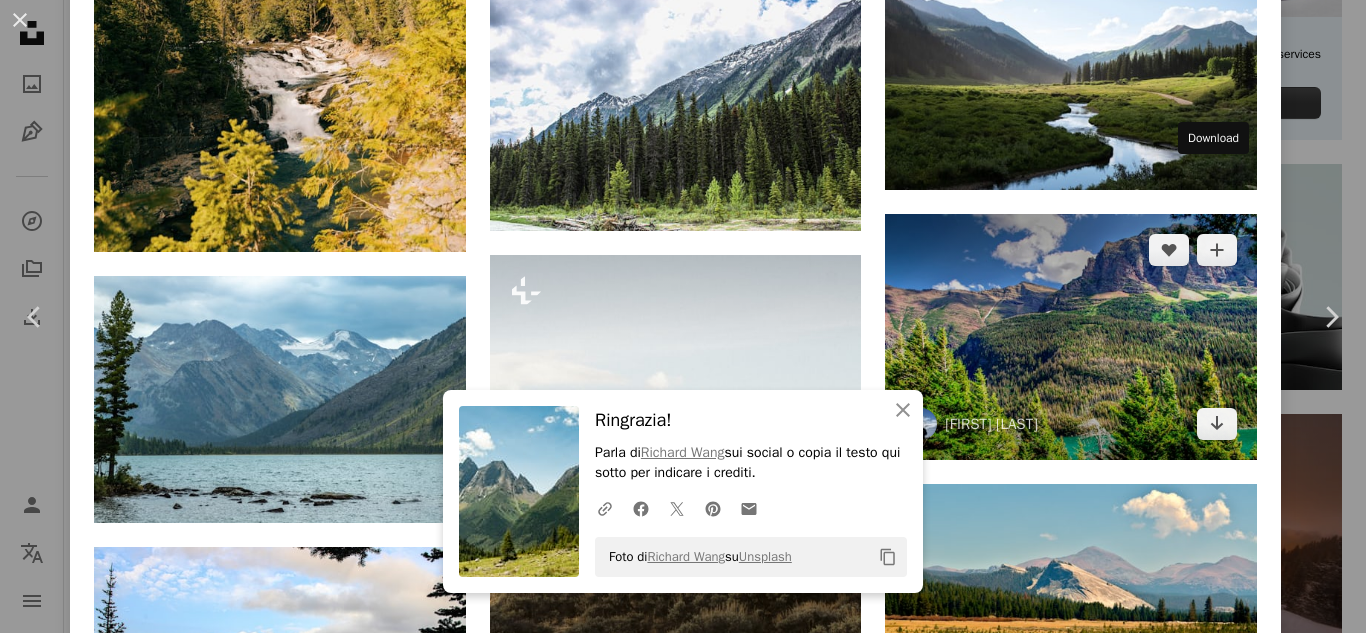 scroll, scrollTop: 22466, scrollLeft: 0, axis: vertical 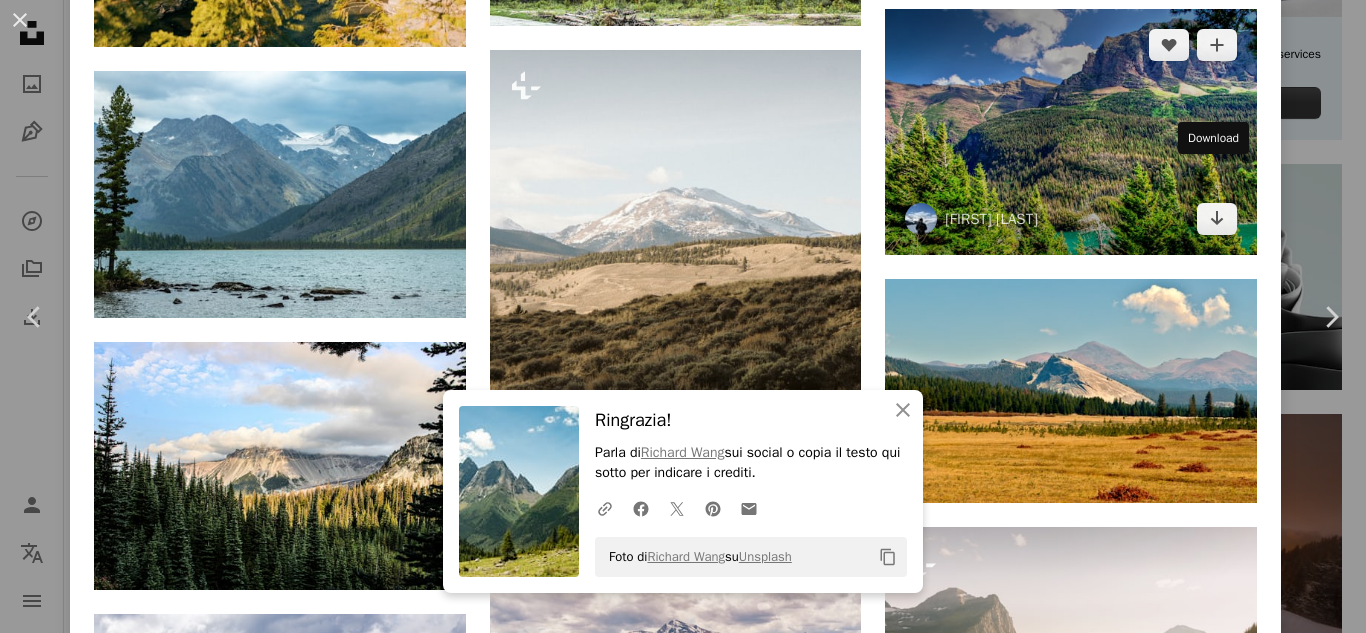 click on "Arrow pointing down" 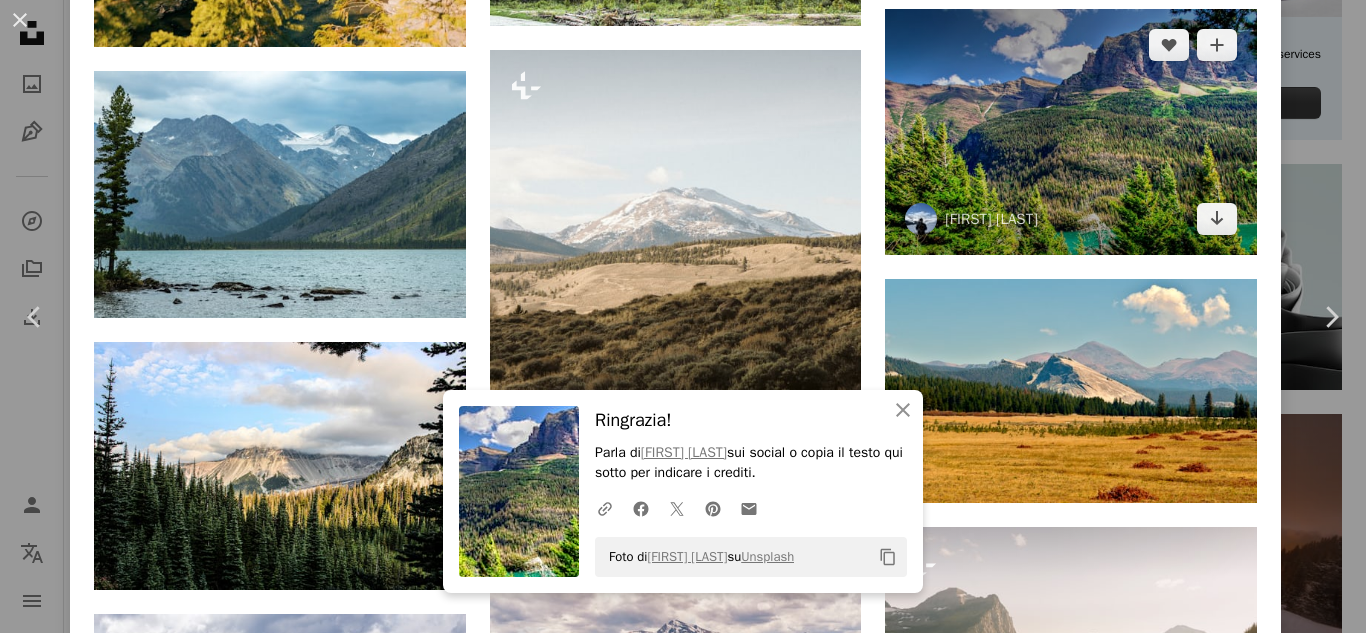 click at bounding box center (1071, 132) 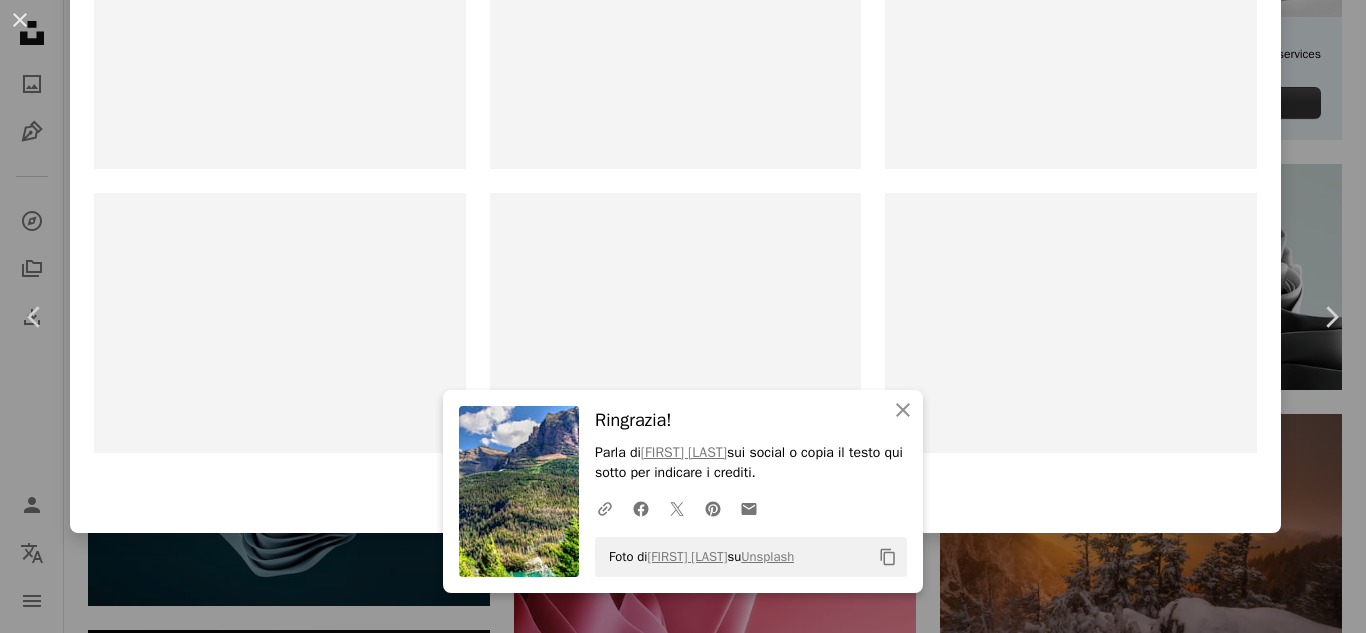 scroll, scrollTop: 0, scrollLeft: 0, axis: both 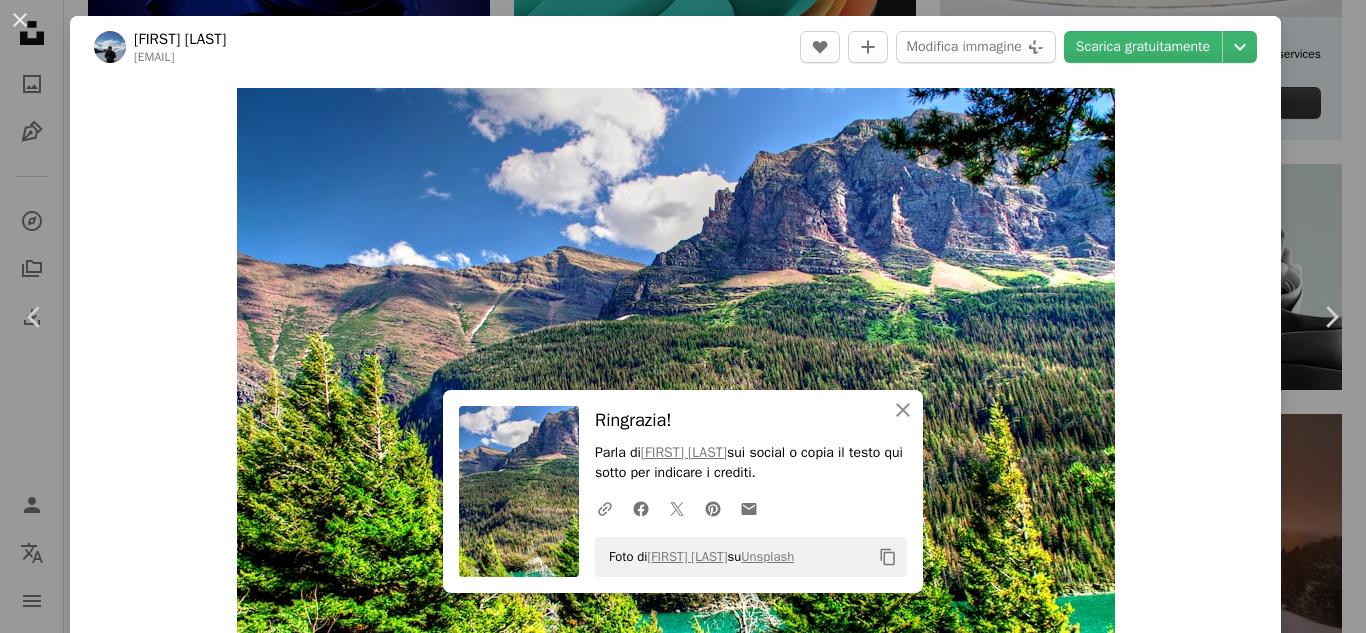 click on "A heart A plus sign [FIRST] [LAST] Modifica immagine   Plus sign for Unsplash+ Scarica gratuitamente Chevron down" at bounding box center [675, 47] 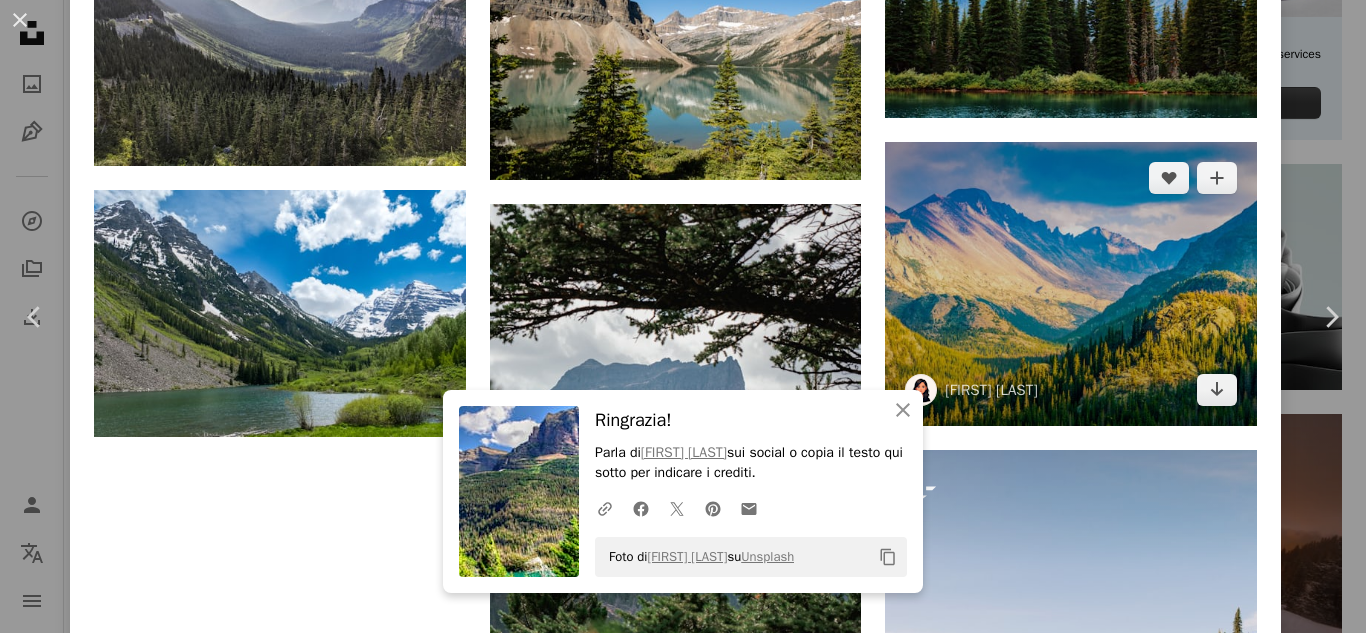 scroll, scrollTop: 4800, scrollLeft: 0, axis: vertical 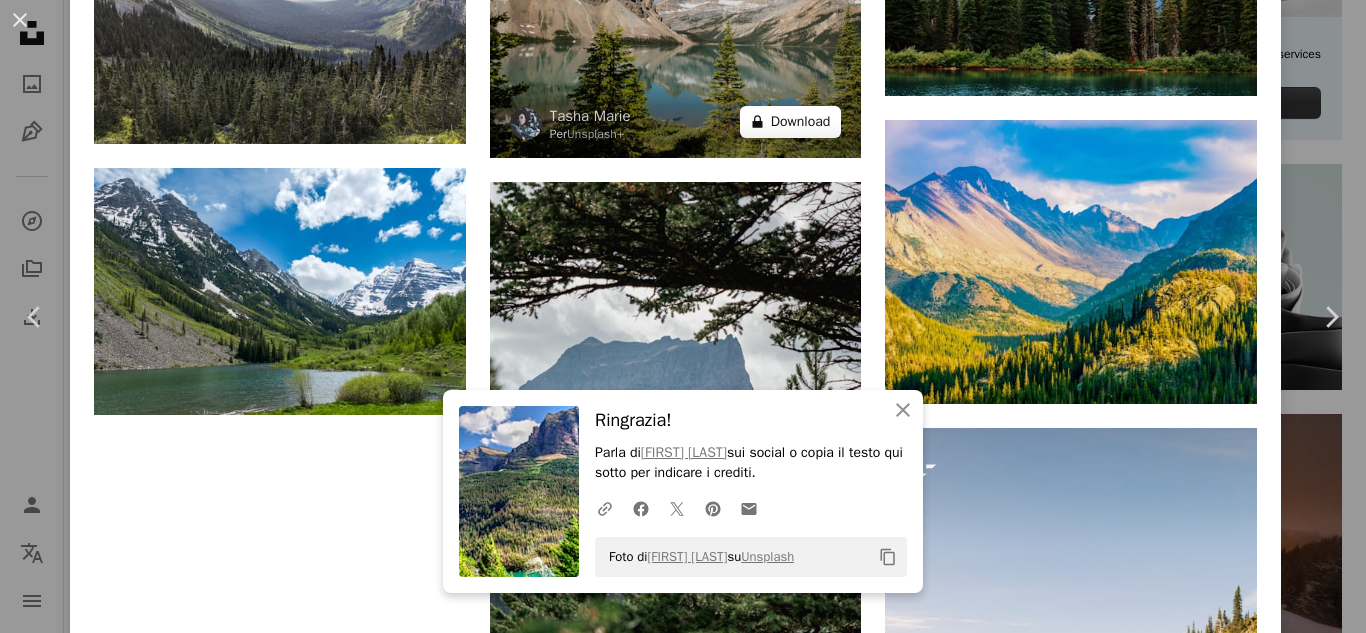 click on "A lock   Download" at bounding box center [791, 122] 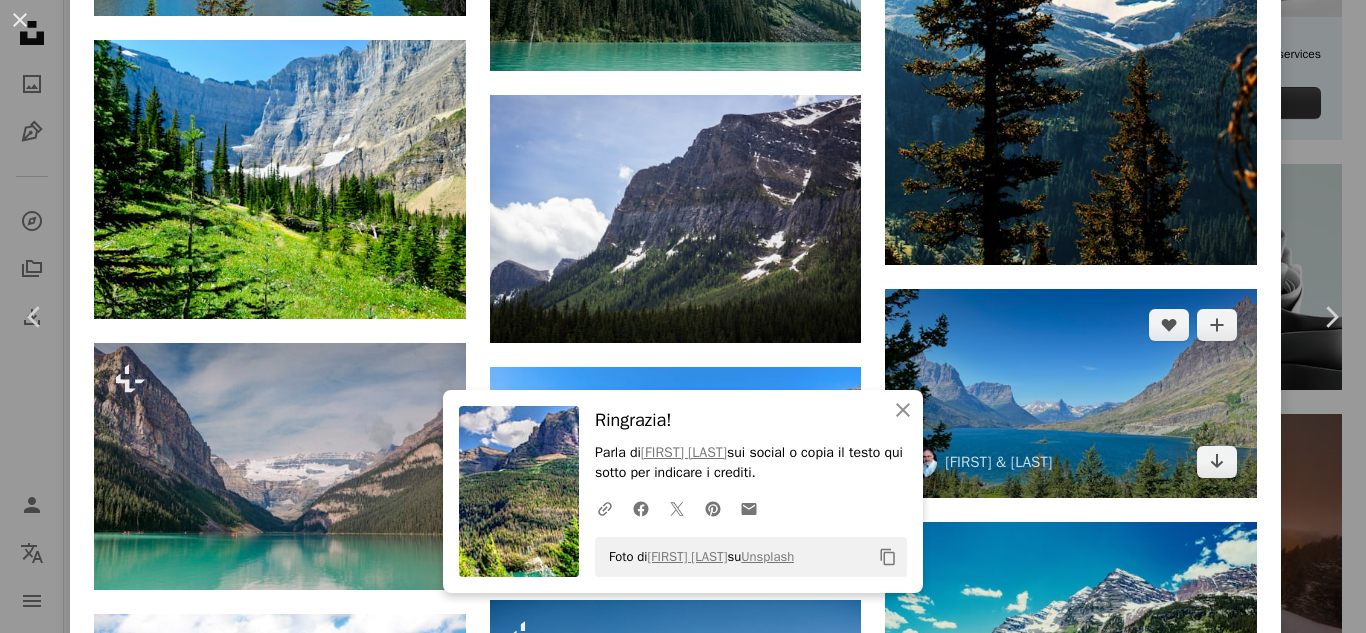 scroll, scrollTop: 7600, scrollLeft: 0, axis: vertical 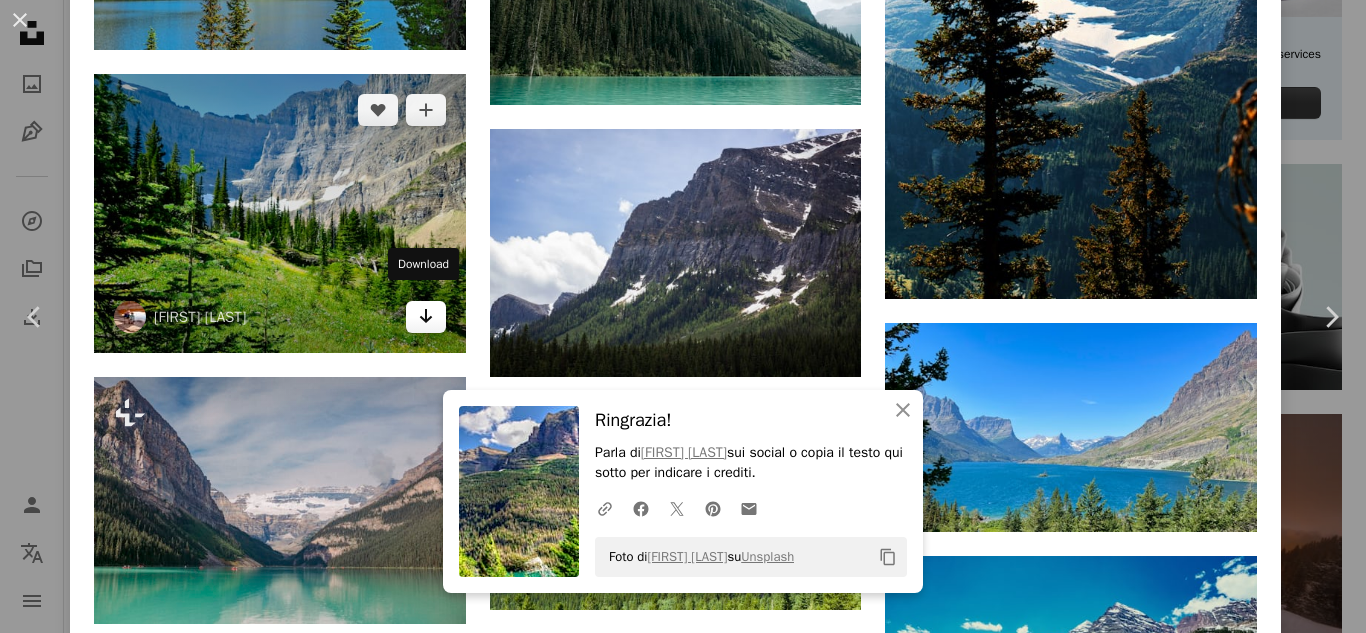 click on "Arrow pointing down" 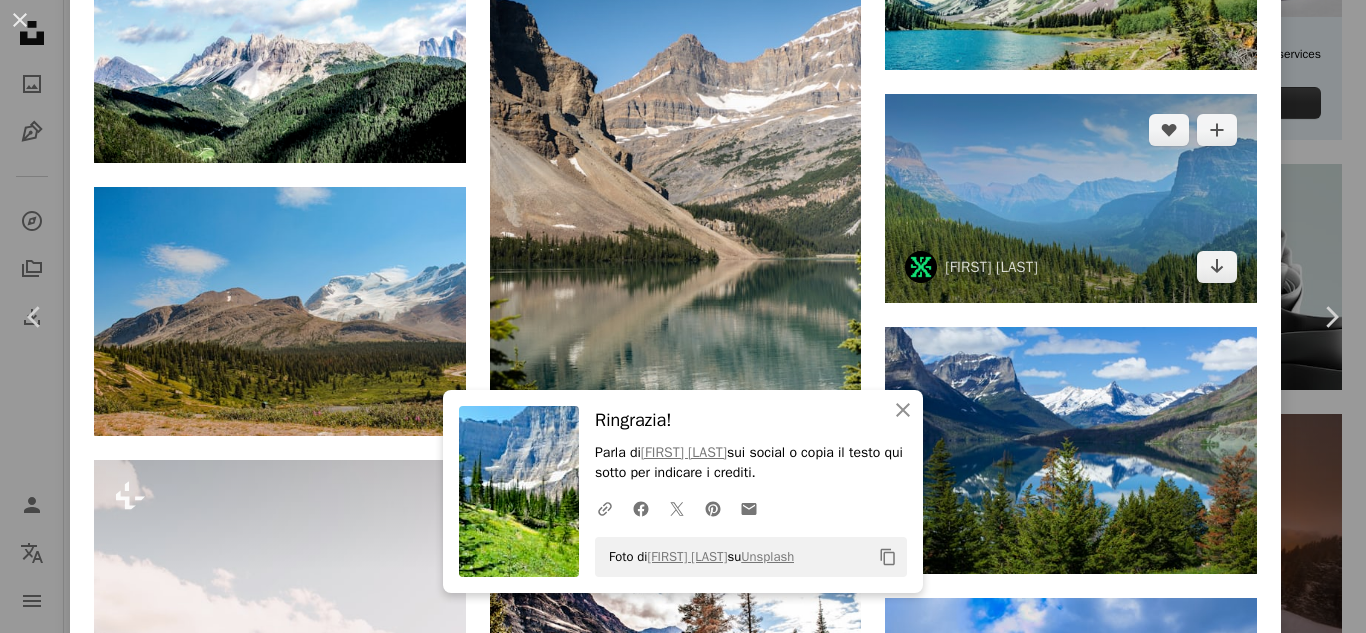 scroll, scrollTop: 8300, scrollLeft: 0, axis: vertical 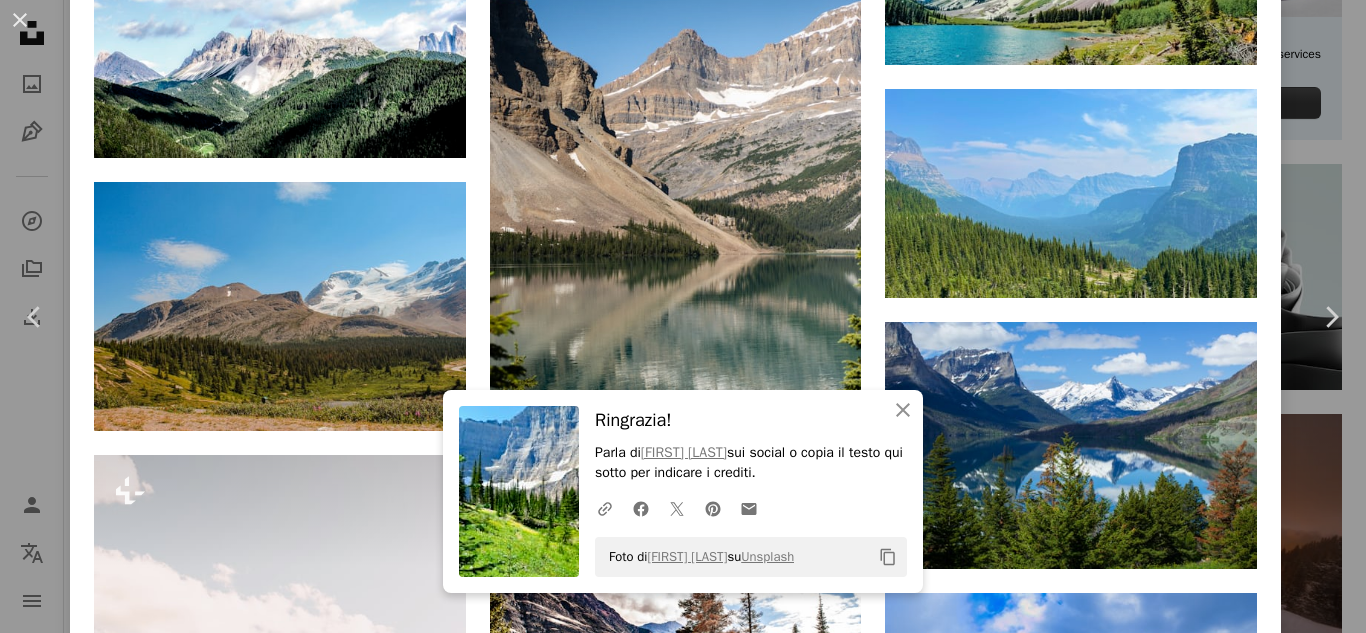 click on "A heart A plus sign [FIRST] [LAST] Arrow pointing down A heart A plus sign French Montagna Arrow pointing down A heart A plus sign Ravali Disponibile per il servizio A checkmark inside of a circle Arrow pointing down A heart A plus sign Sterling Lanier Arrow pointing down A heart A plus sign Thomas Becker Disponibile per il servizio A checkmark inside of a circle Arrow pointing down Plus sign for Unsplash+ A heart A plus sign Ales Krivec Per  Unsplash+ A lock   Download A heart A plus sign Courtney Pickens Disponibile per il servizio A checkmark inside of a circle Arrow pointing down A heart A plus sign Rajan Nepal Arrow pointing down A heart A plus sign Tom Wheatley Disponibile per il servizio A checkmark inside of a circle Arrow pointing down A heart A plus sign kerry rawlinson Arrow pointing down Plus sign for Unsplash+ A heart A plus sign Colin + Meg Per  Unsplash+ A lock   Download A heart A plus sign Kyle Richards Arrow pointing down A heart A plus sign Ganapathy Kumar Arrow pointing down A heart A heart" at bounding box center [675, -2894] 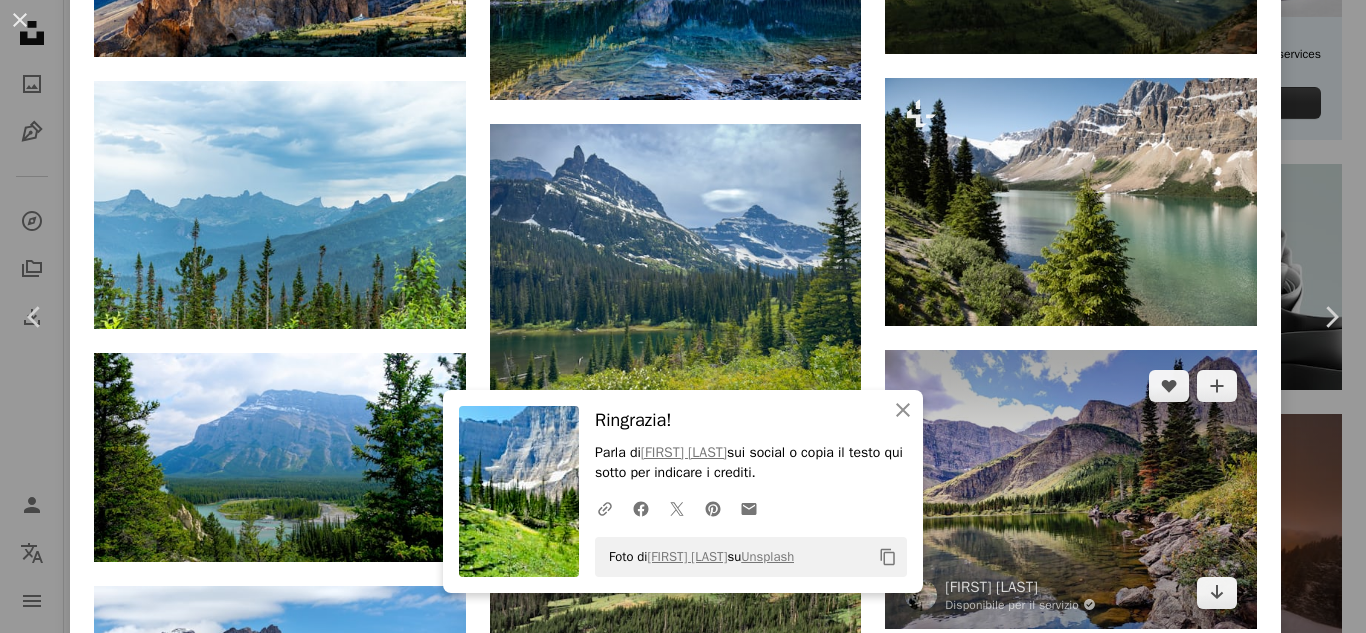 scroll, scrollTop: 13607, scrollLeft: 0, axis: vertical 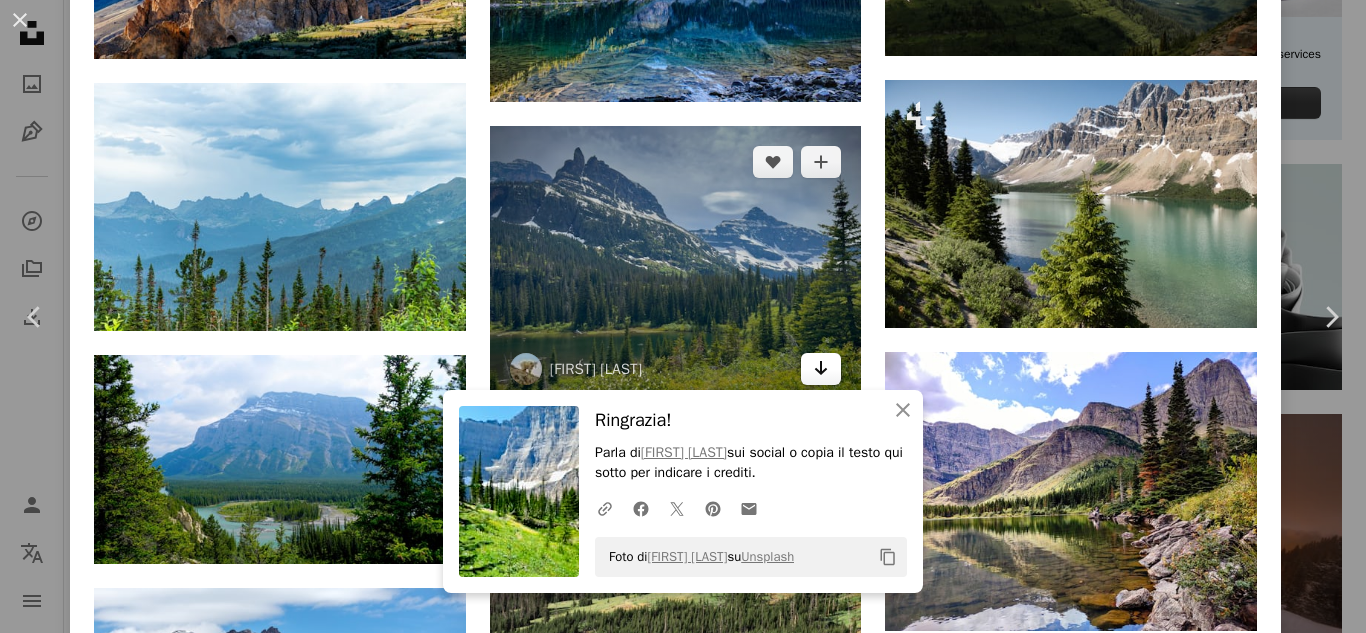 click on "Arrow pointing down" 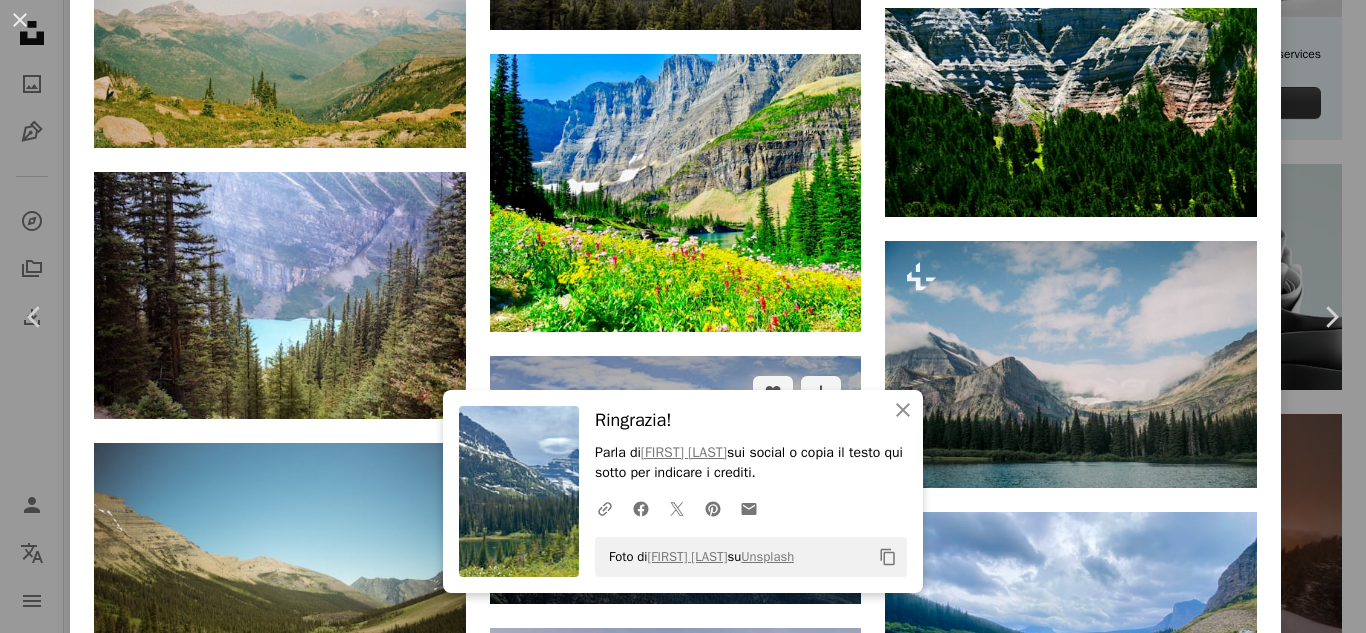 scroll, scrollTop: 14494, scrollLeft: 0, axis: vertical 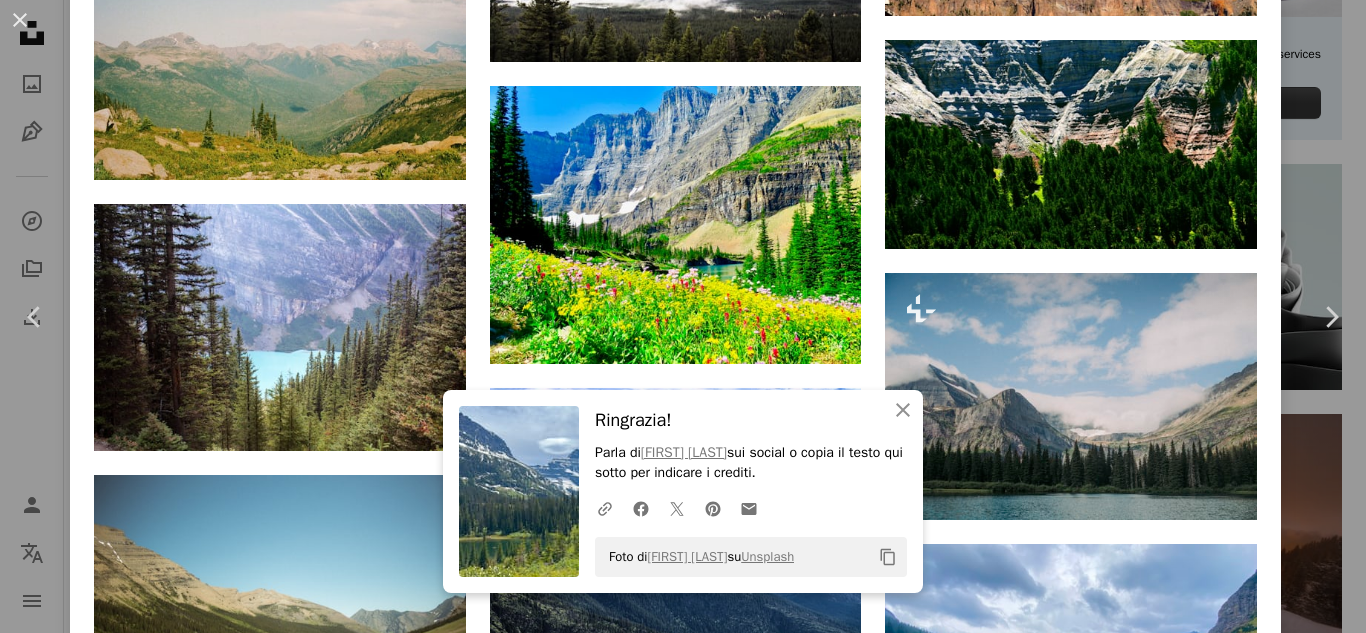 click on "A heart A plus sign [FIRST] [LAST] Arrow pointing down A heart A plus sign French Montagna Arrow pointing down A heart A plus sign Ravali Disponibile per il servizio A checkmark inside of a circle Arrow pointing down A heart A plus sign Sterling Lanier Arrow pointing down A heart A plus sign Thomas Becker Disponibile per il servizio A checkmark inside of a circle Arrow pointing down Plus sign for Unsplash+ A heart A plus sign Ales Krivec Per  Unsplash+ A lock   Download A heart A plus sign Courtney Pickens Disponibile per il servizio A checkmark inside of a circle Arrow pointing down A heart A plus sign Rajan Nepal Arrow pointing down A heart A plus sign Tom Wheatley Disponibile per il servizio A checkmark inside of a circle Arrow pointing down A heart A plus sign kerry rawlinson Arrow pointing down Plus sign for Unsplash+ A heart A plus sign Colin + Meg Per  Unsplash+ A lock   Download A heart A plus sign Kyle Richards Arrow pointing down A heart A plus sign Ganapathy Kumar Arrow pointing down A heart A heart" at bounding box center [675, -5374] 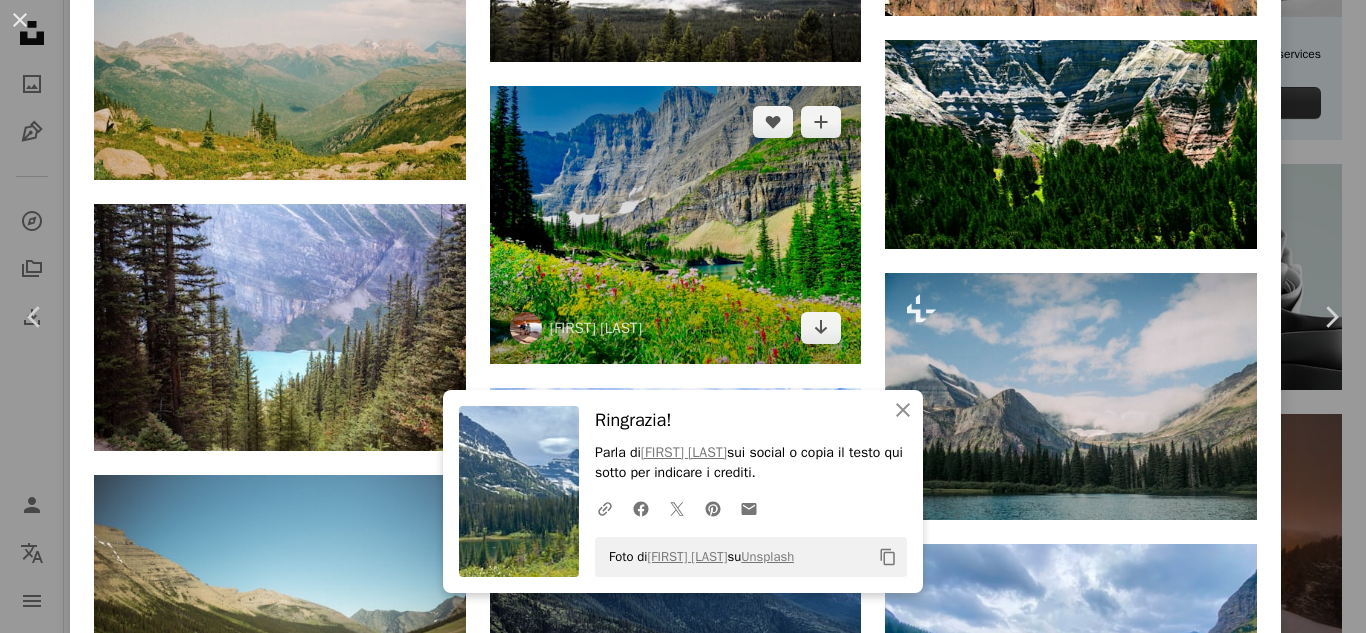 click at bounding box center [676, 225] 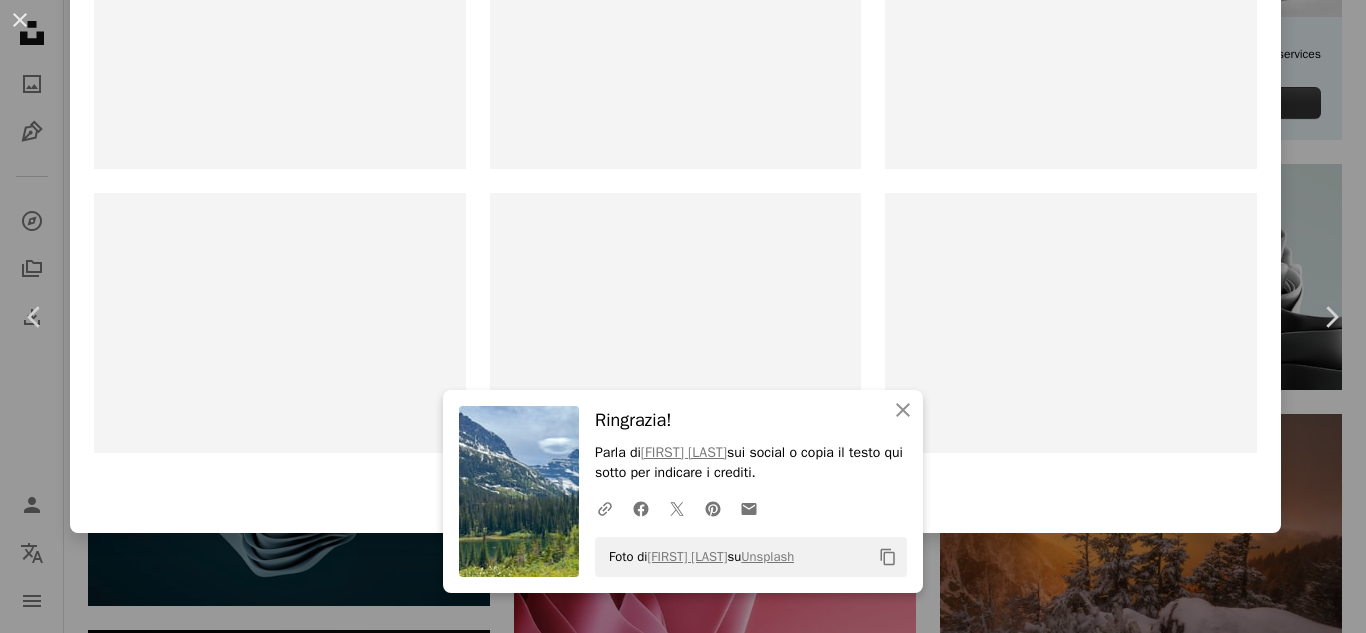 scroll, scrollTop: 0, scrollLeft: 0, axis: both 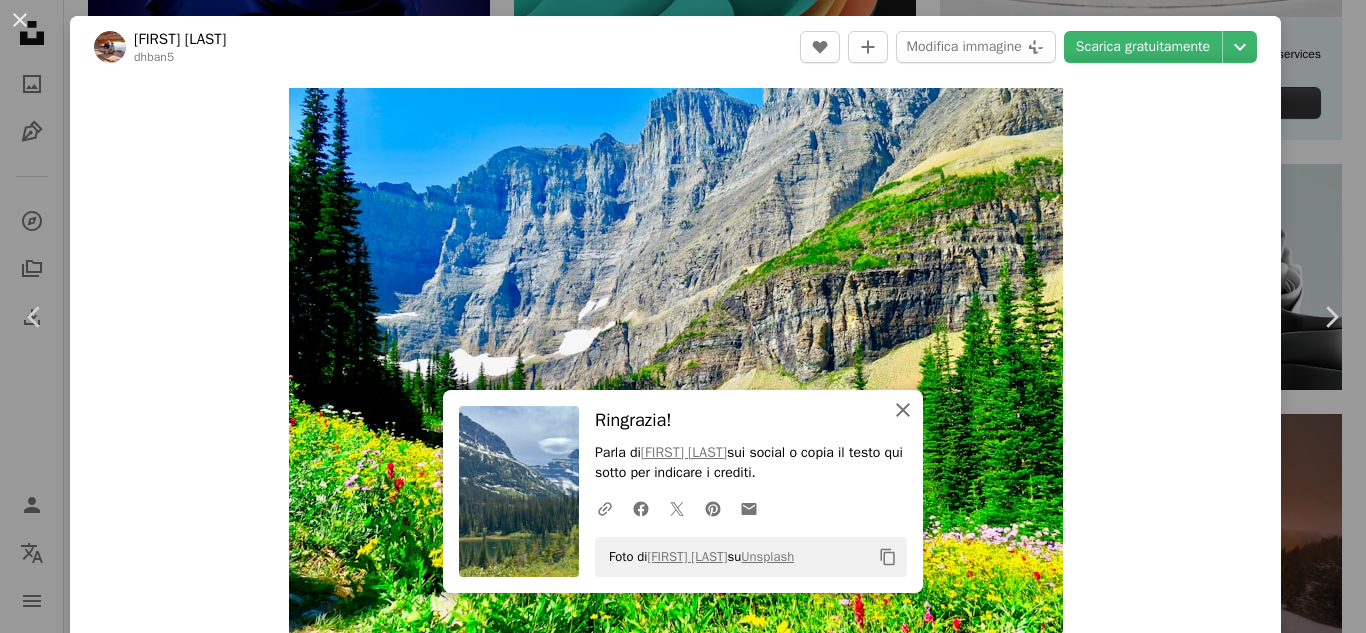 click on "An X shape" 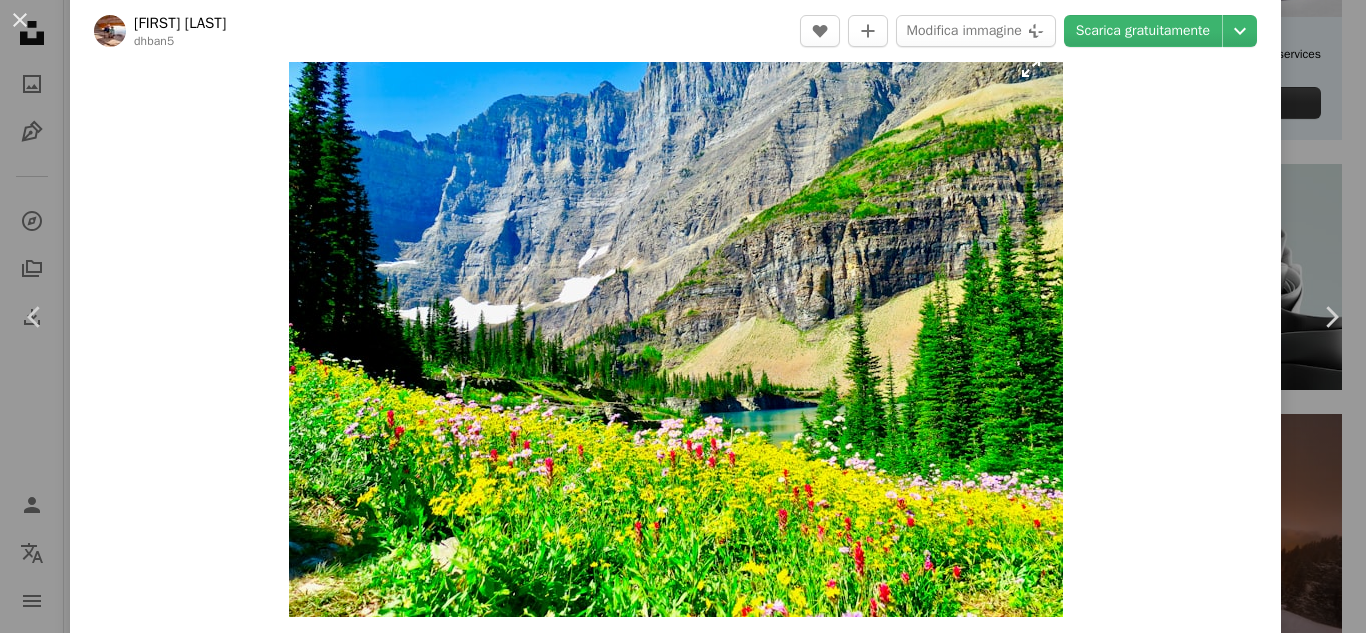 scroll, scrollTop: 0, scrollLeft: 0, axis: both 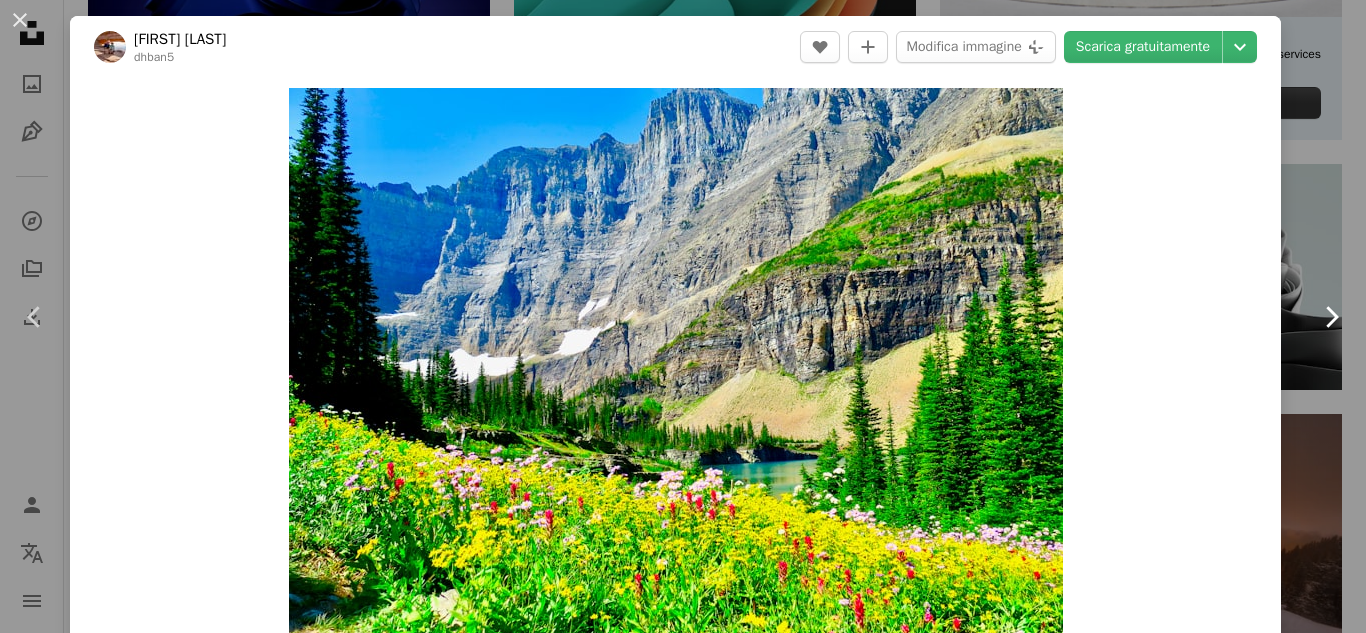 click on "Chevron right" 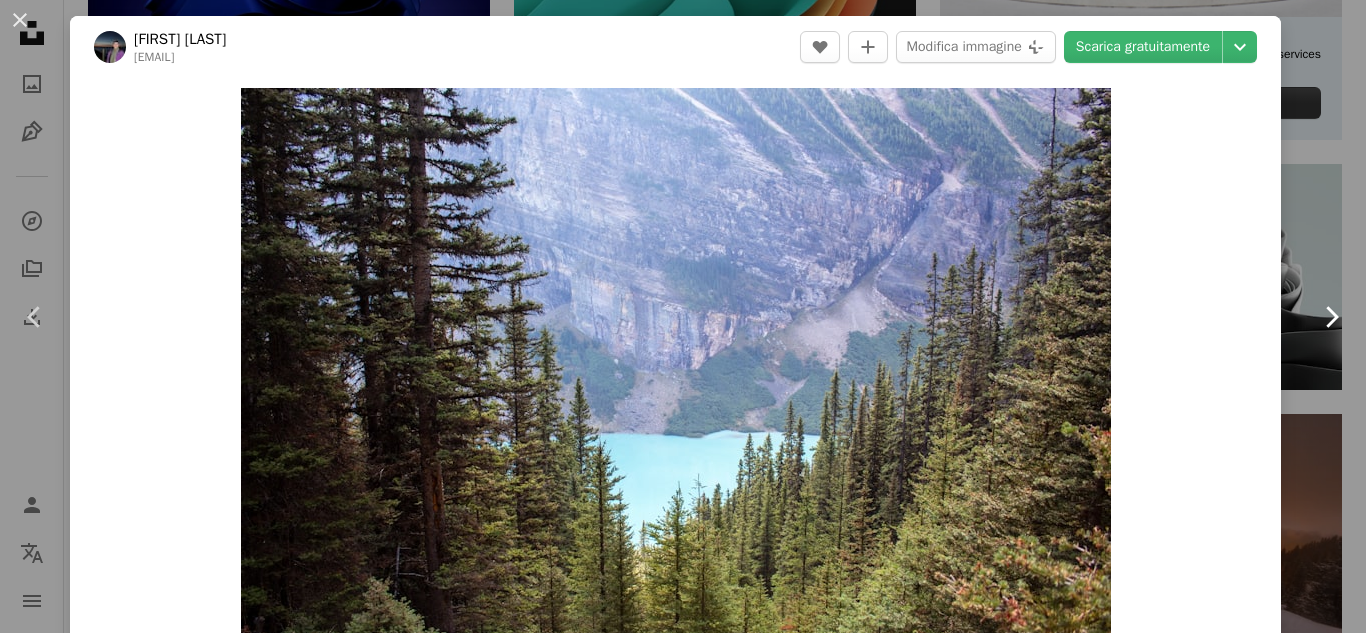 click on "Chevron right" 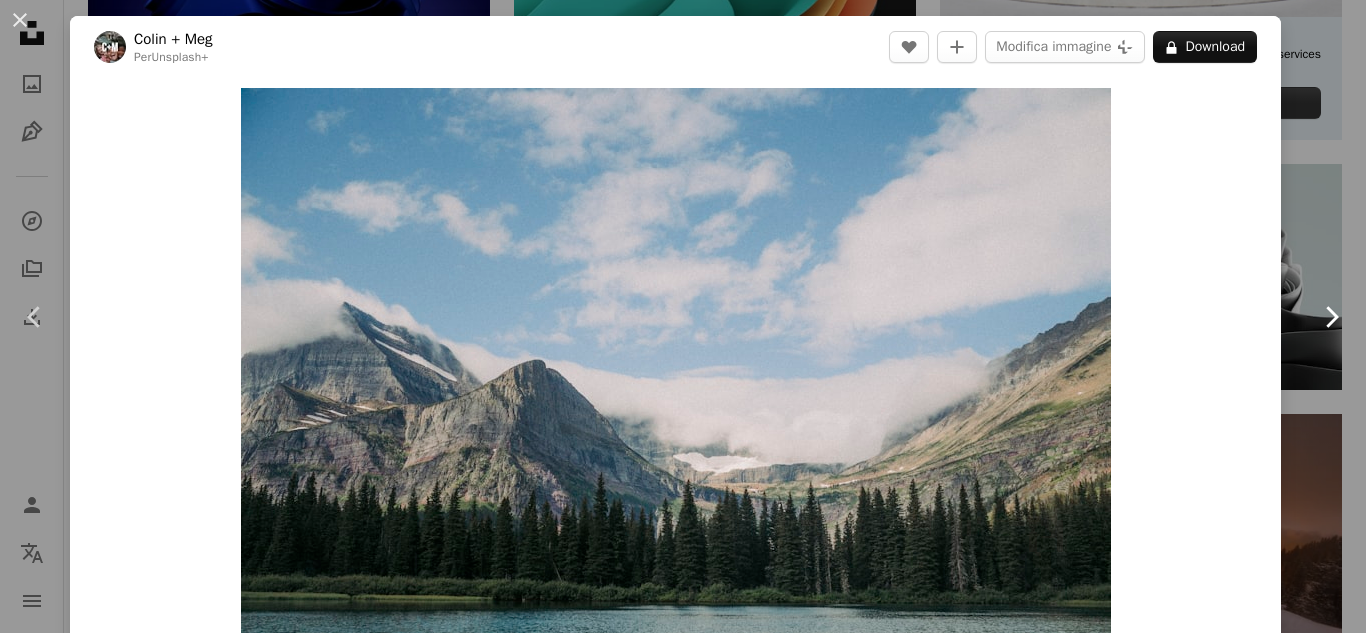 click on "Chevron right" 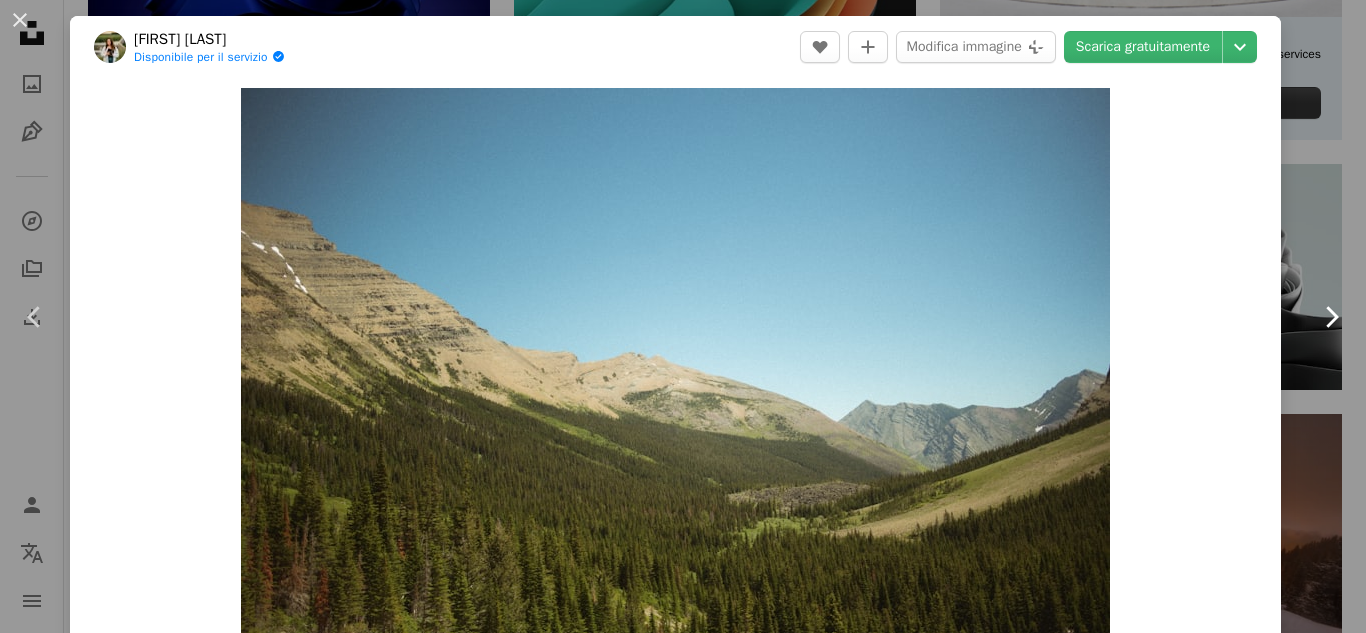click on "Chevron right" 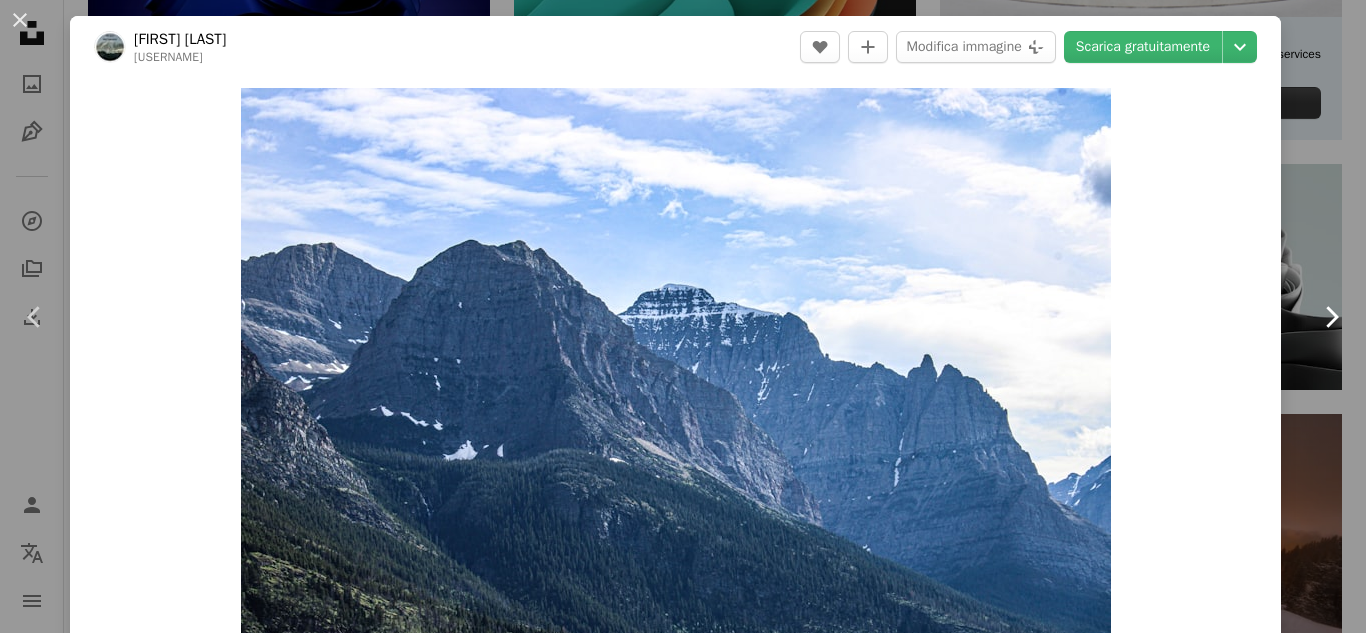 click on "Chevron right" 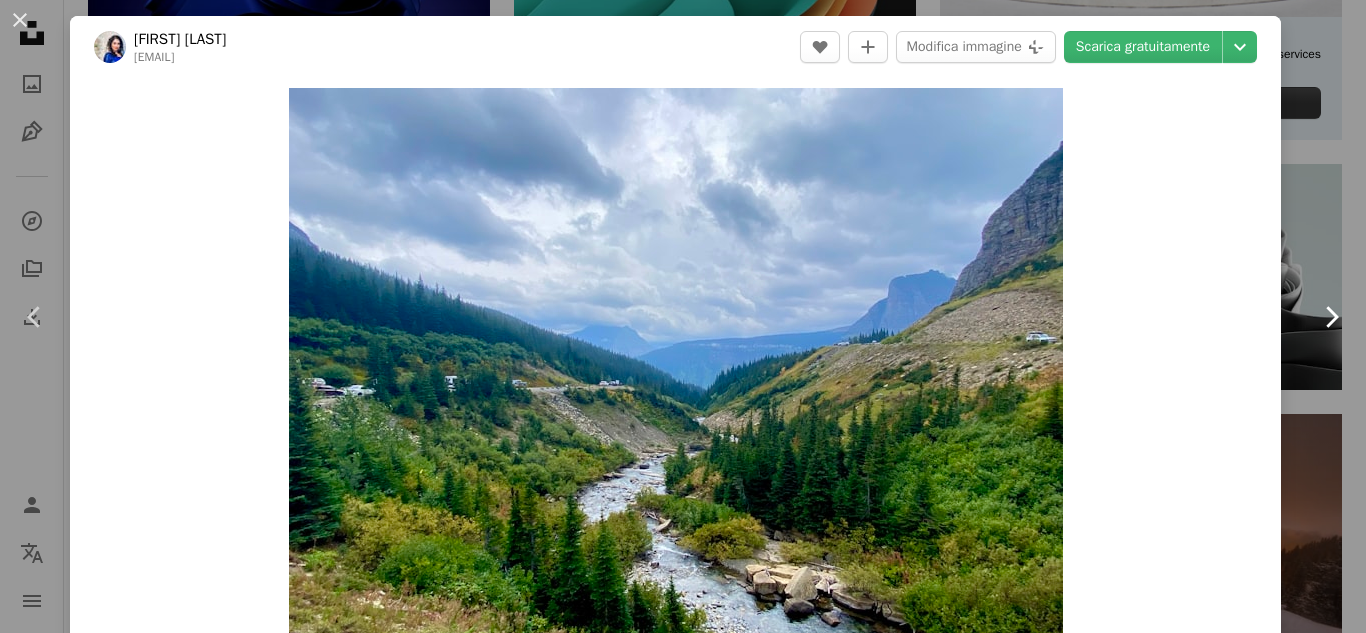 click on "Chevron right" 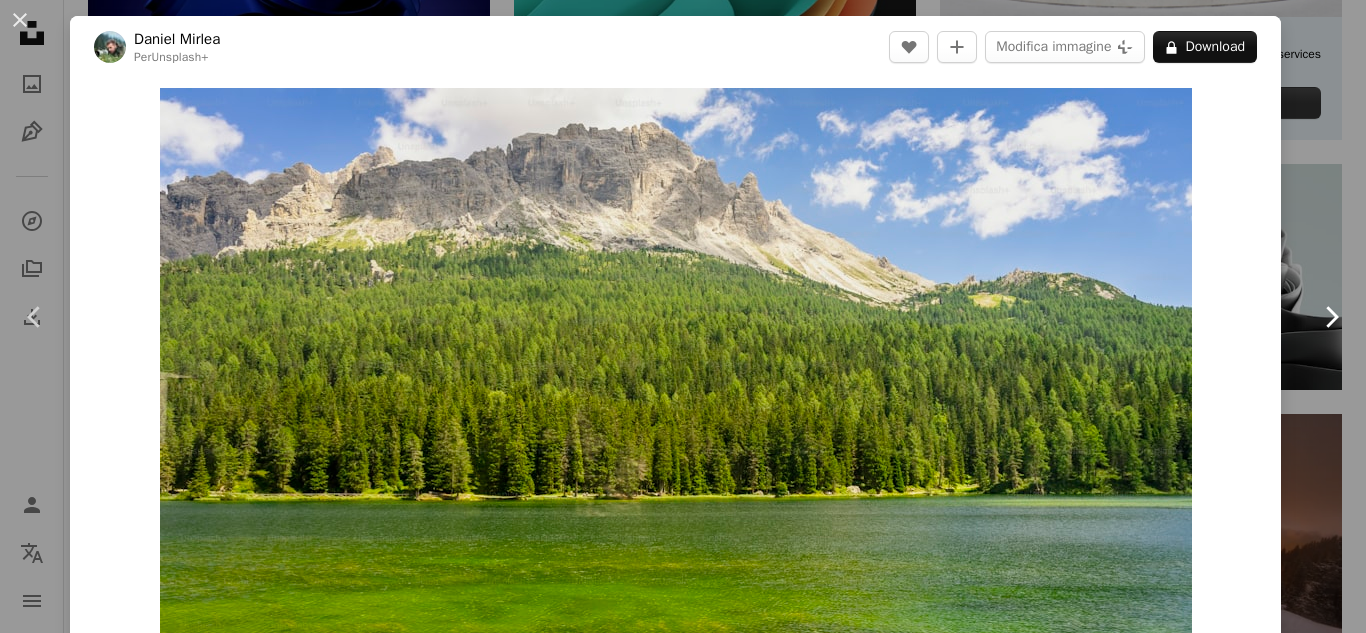 click on "Chevron right" 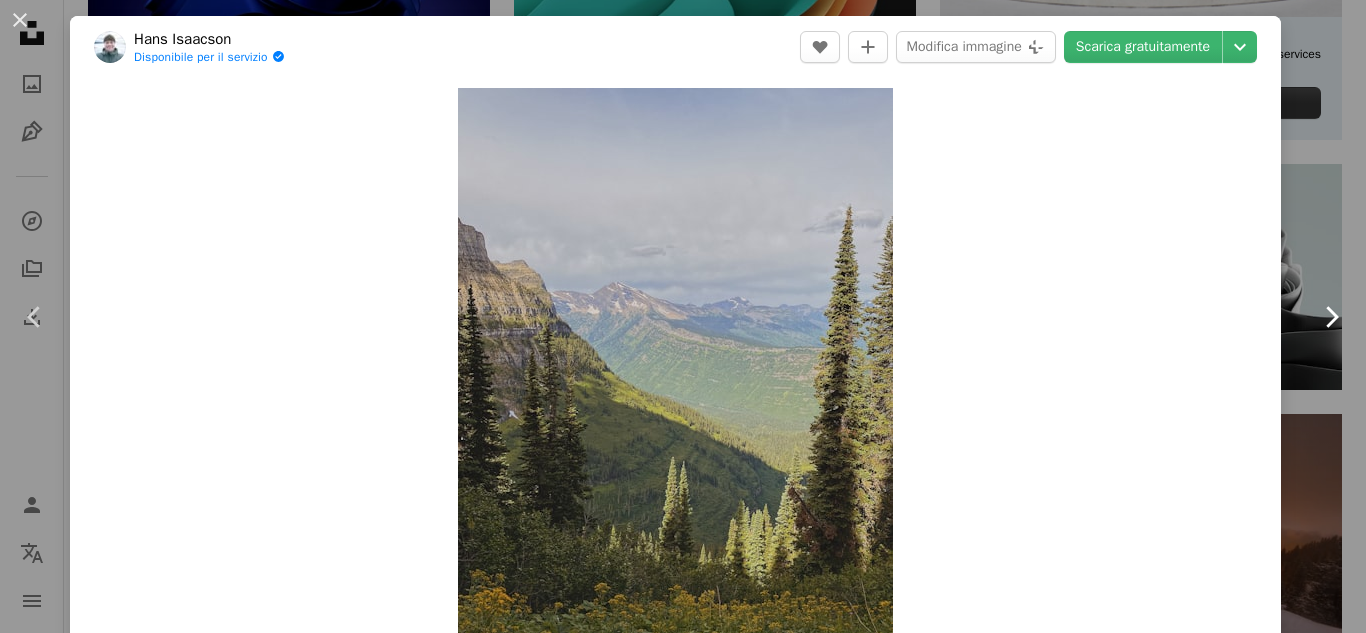 click on "Chevron right" 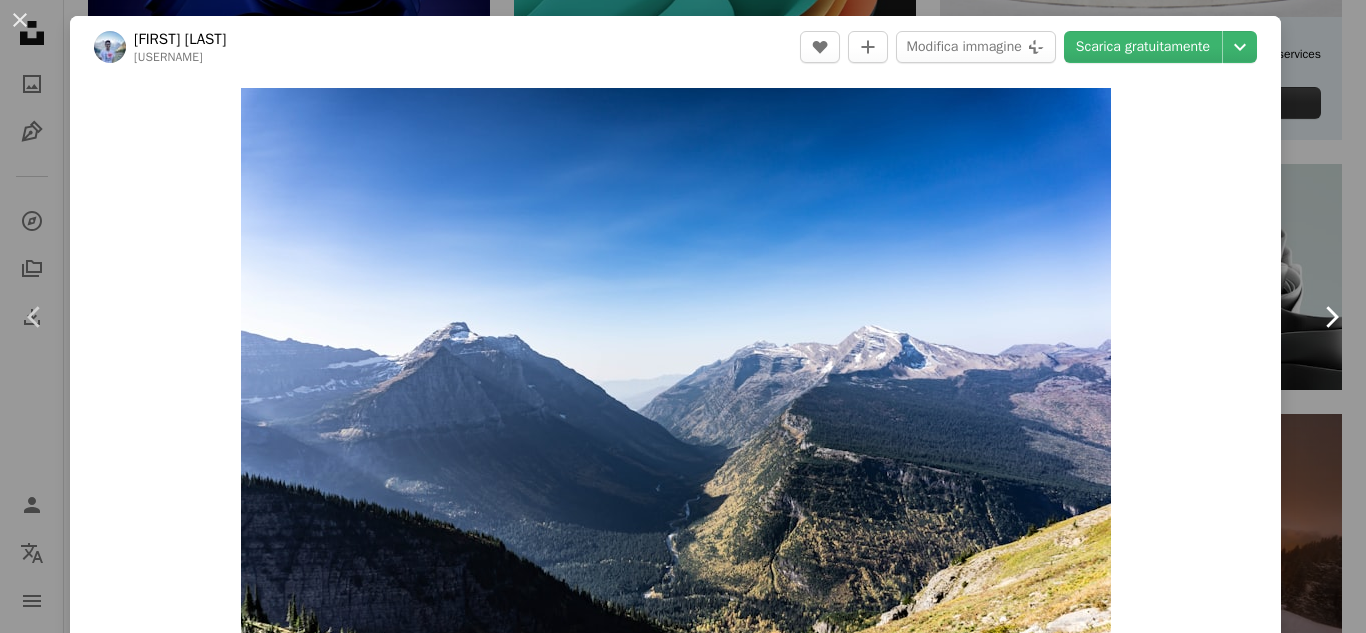 click on "Chevron right" 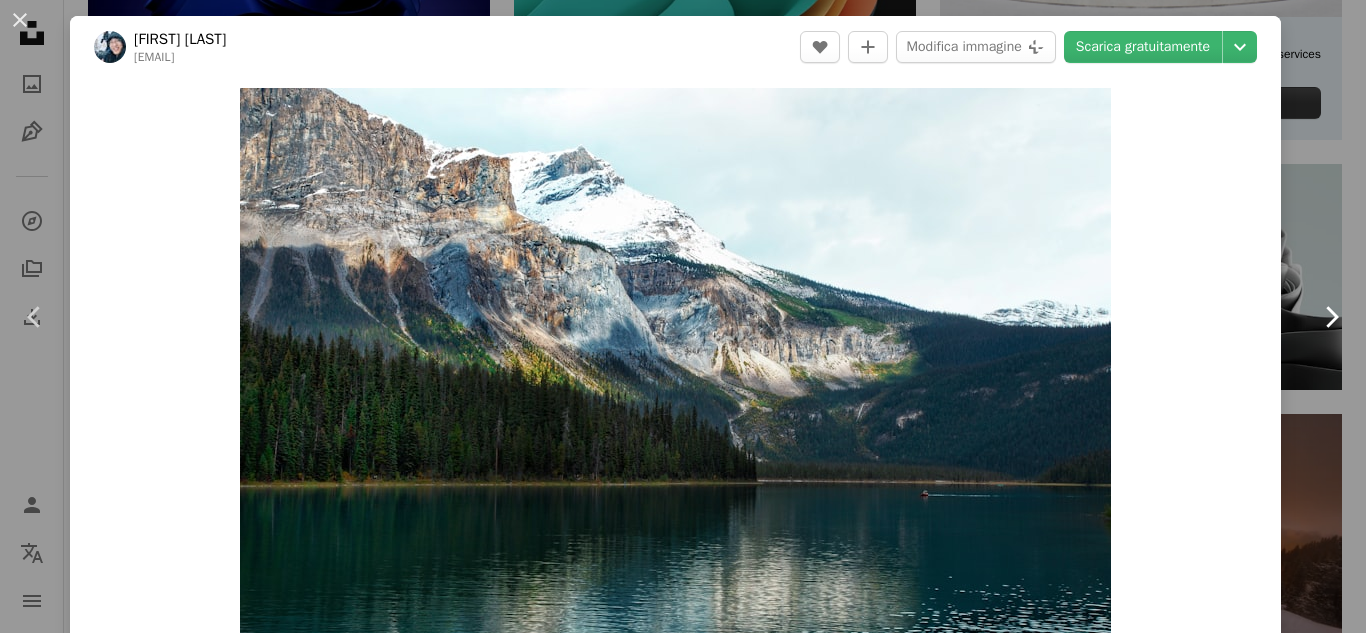 click on "Chevron right" 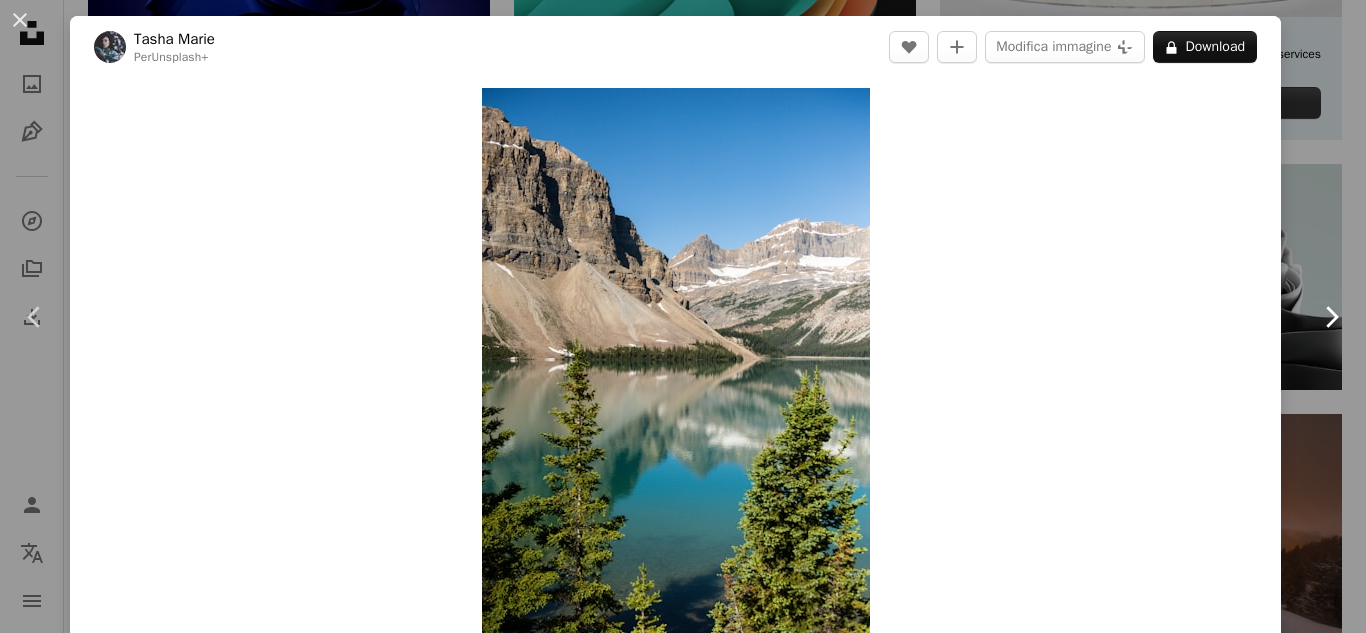 click on "Chevron right" 